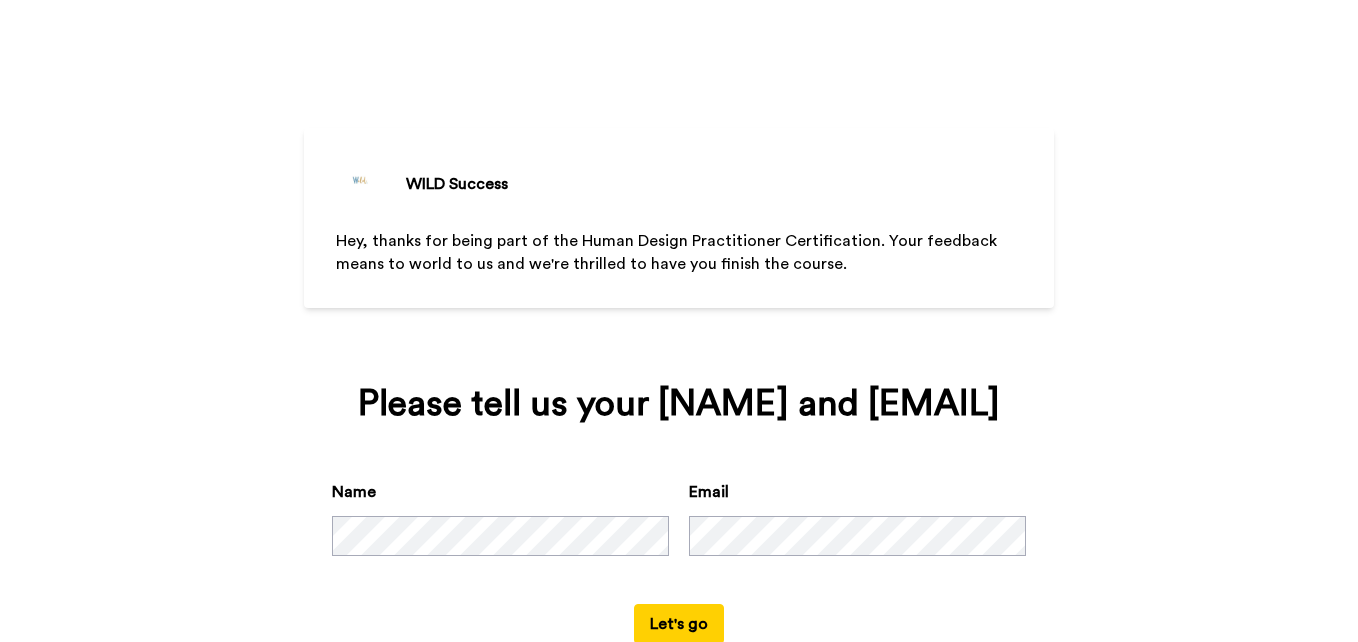 scroll, scrollTop: 0, scrollLeft: 0, axis: both 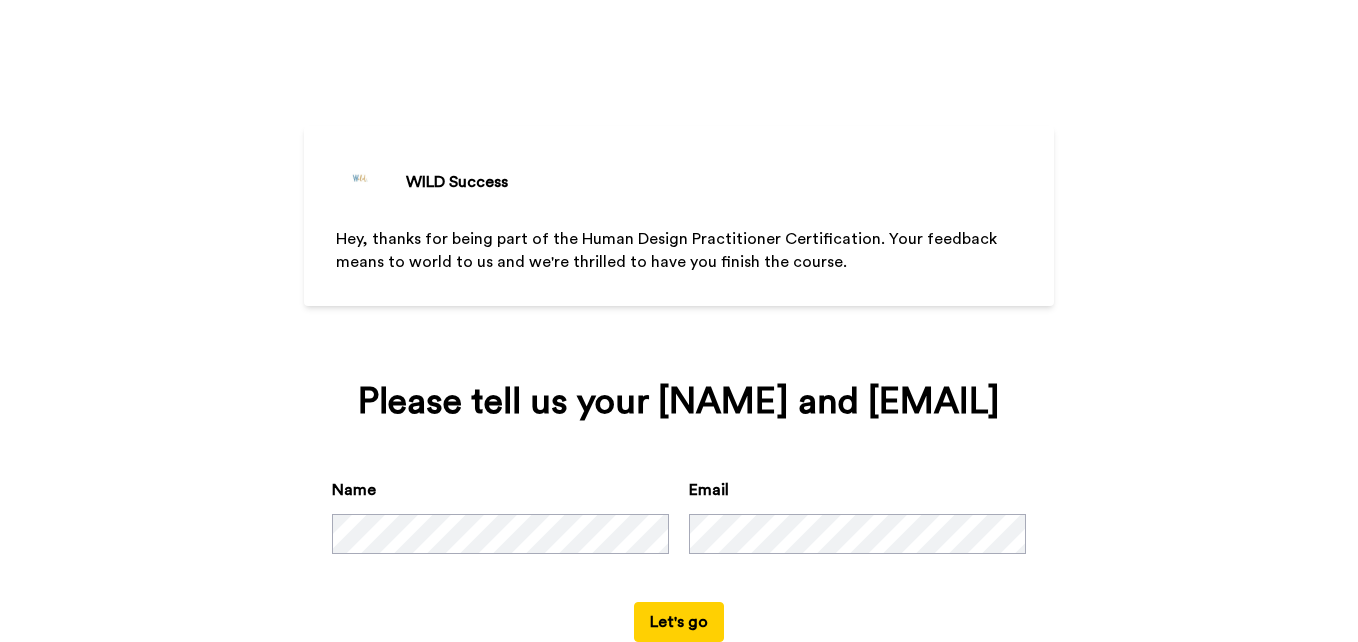 click on "Let's go" at bounding box center [679, 622] 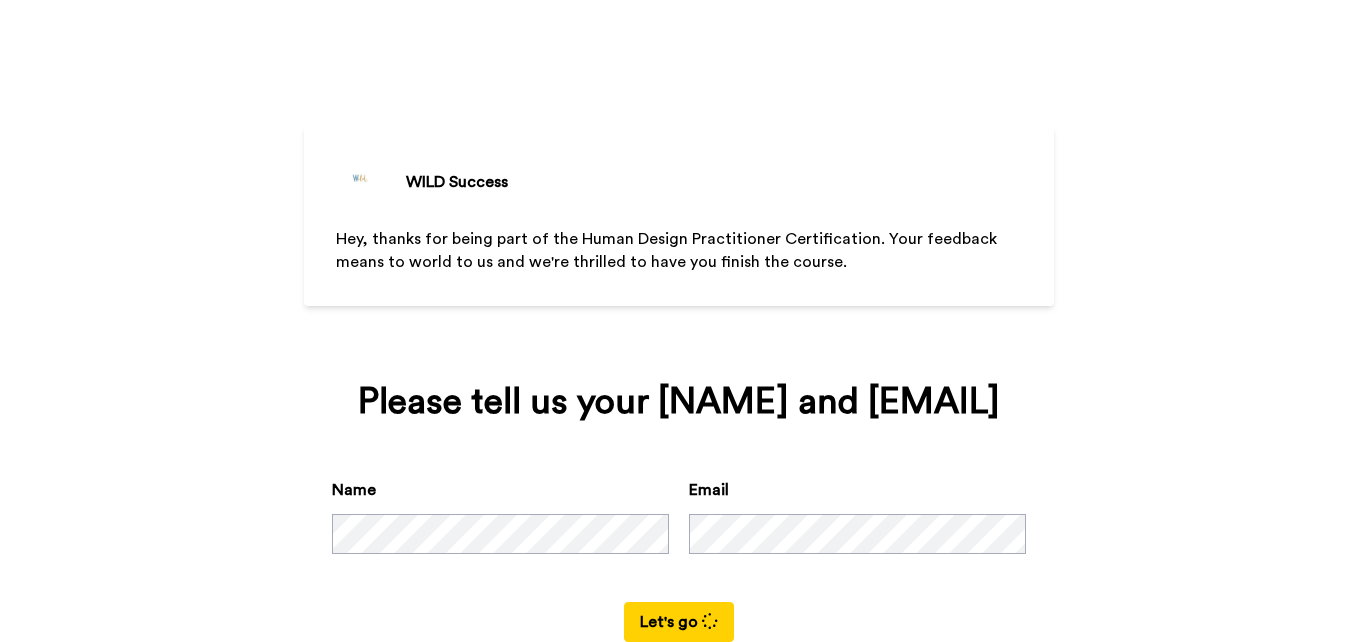 scroll, scrollTop: 0, scrollLeft: 0, axis: both 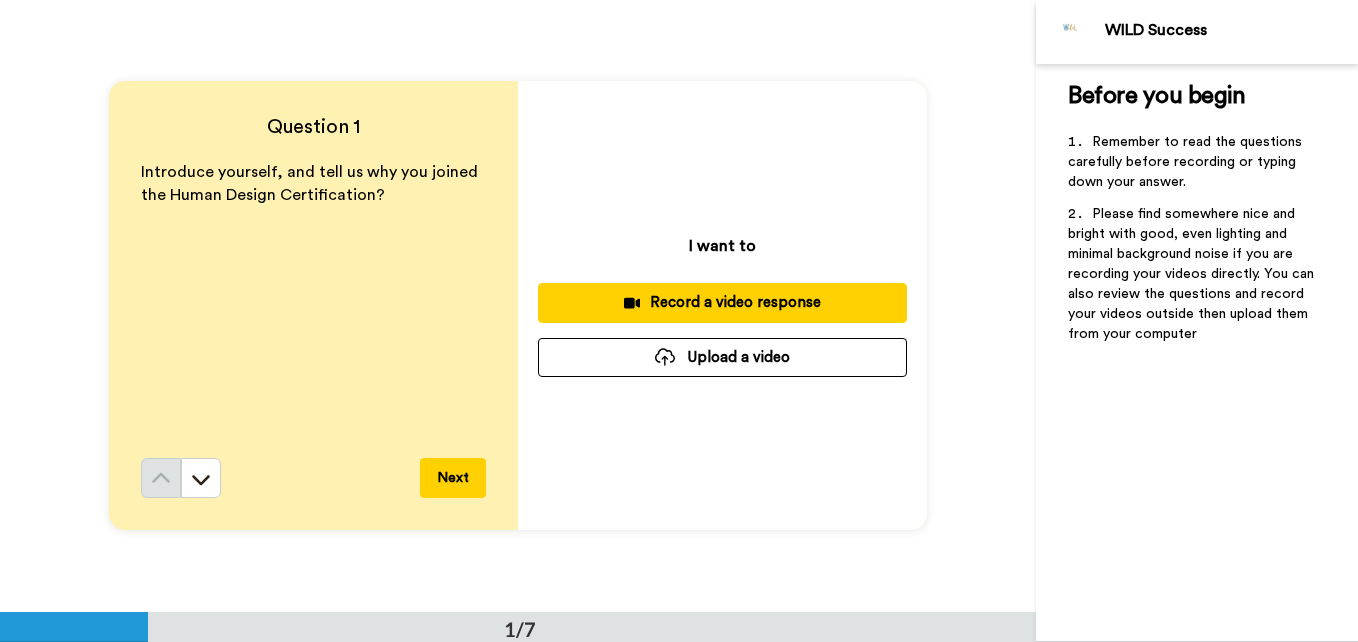 click on "Record a video response" at bounding box center (722, 302) 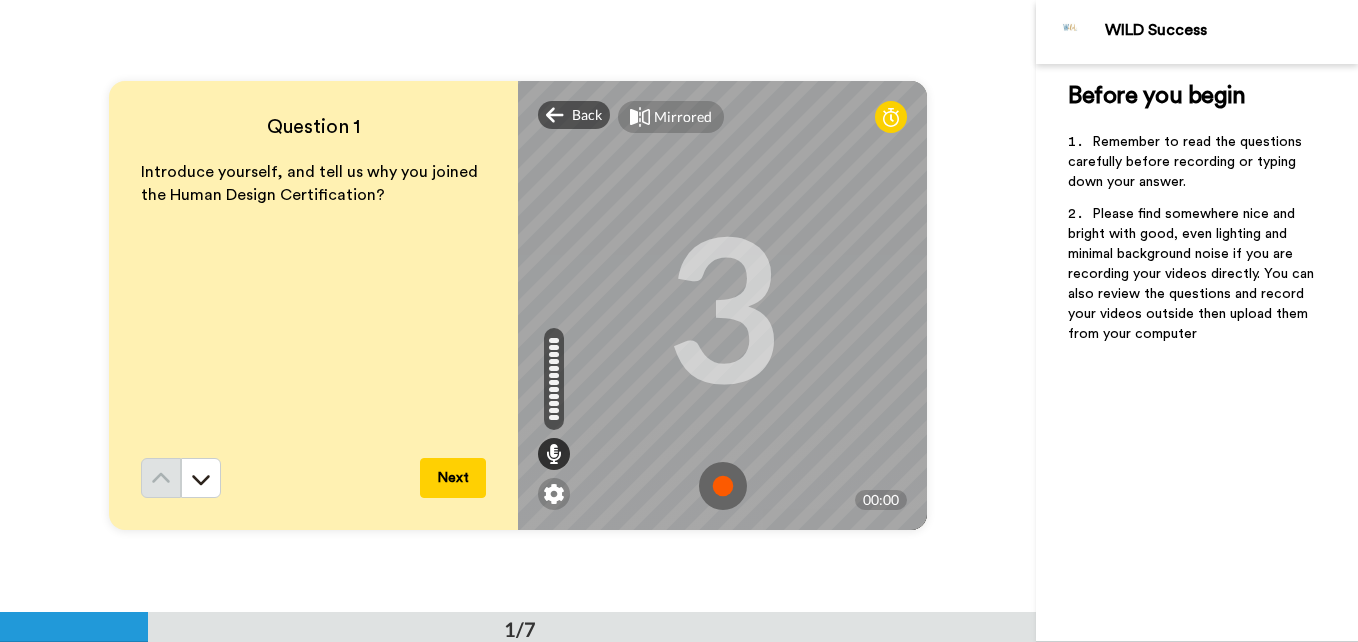 click at bounding box center (723, 486) 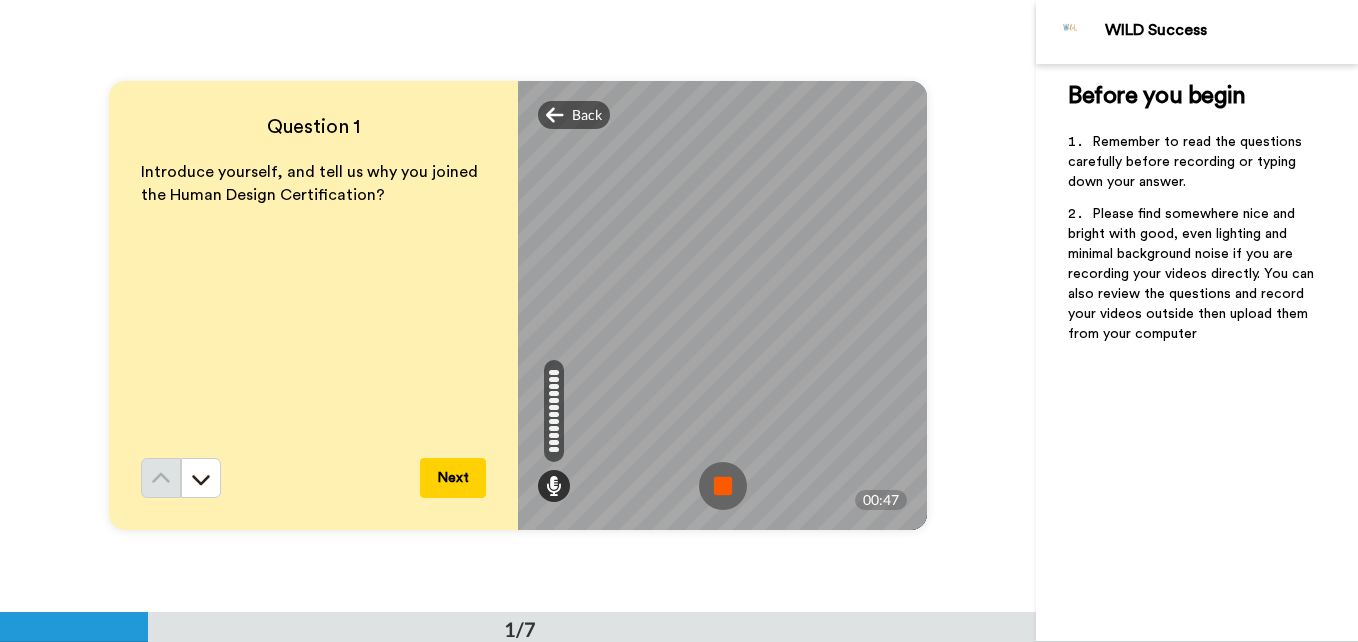 click at bounding box center [723, 486] 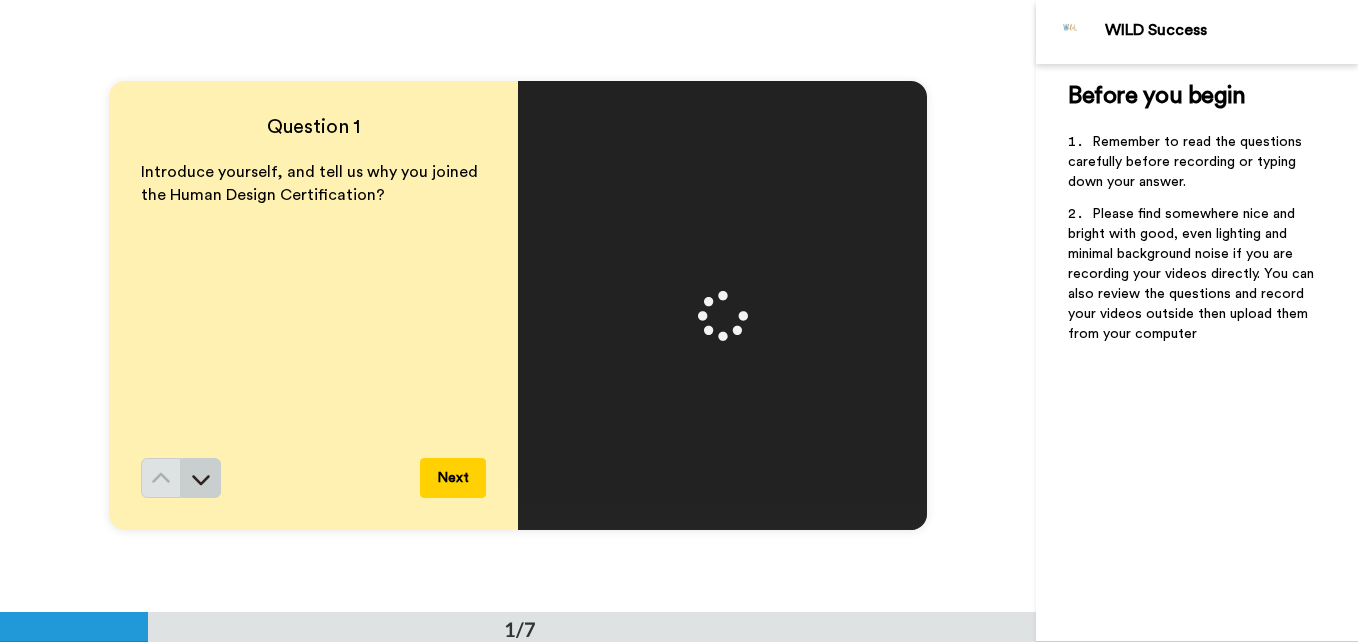 click 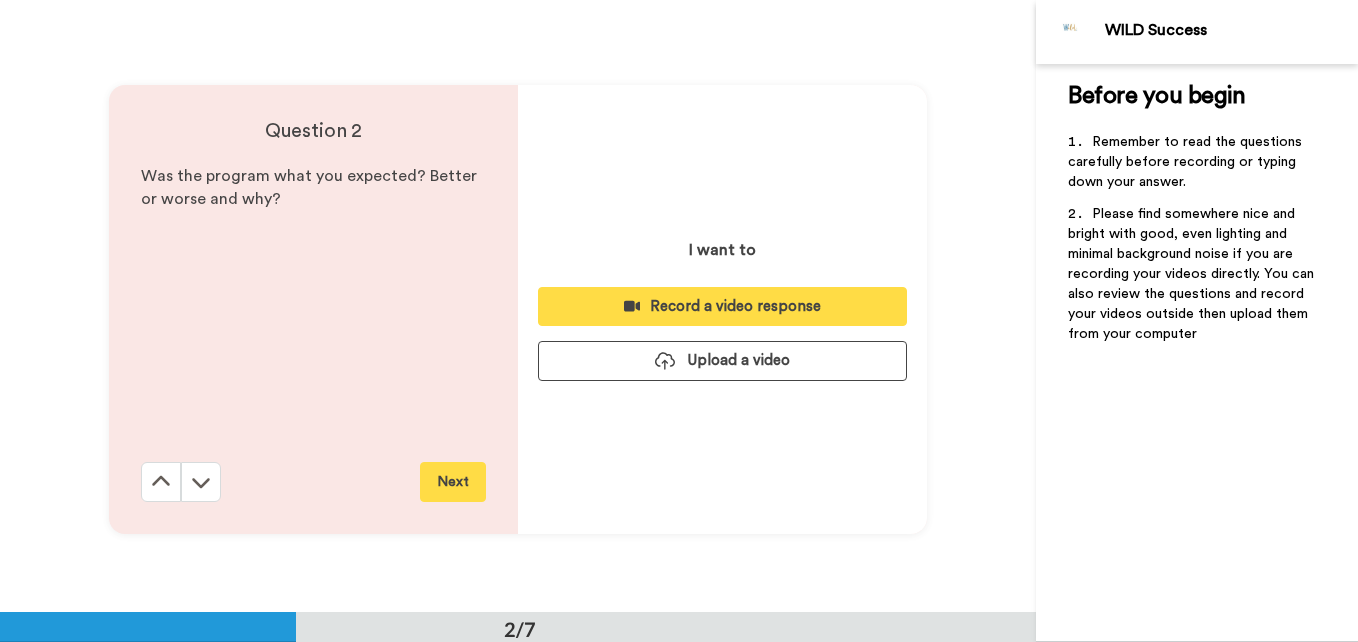 scroll, scrollTop: 612, scrollLeft: 0, axis: vertical 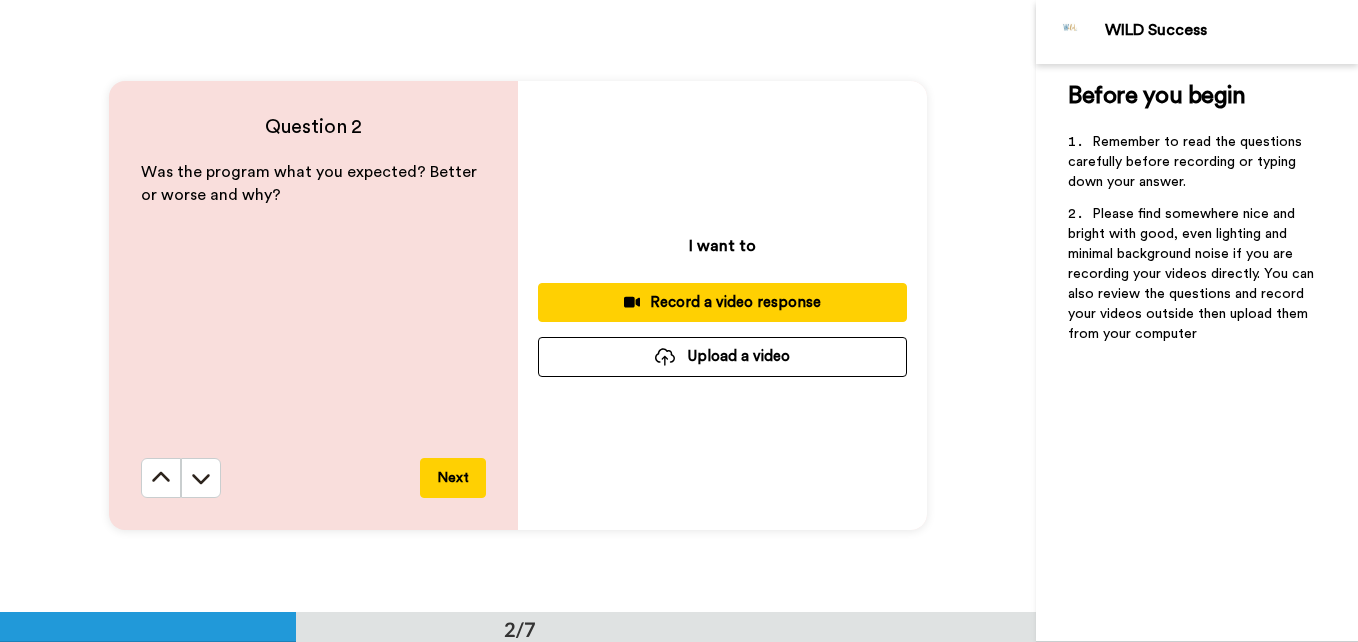 click on "Record a video response" at bounding box center [722, 302] 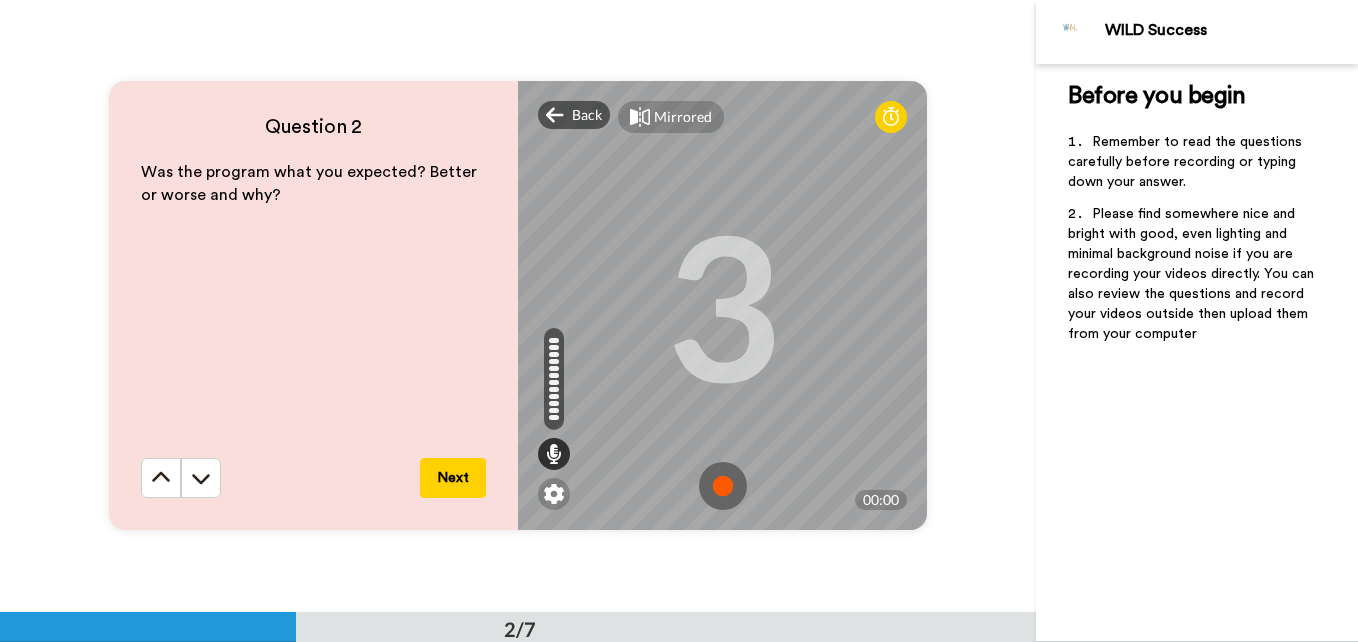 click at bounding box center [723, 486] 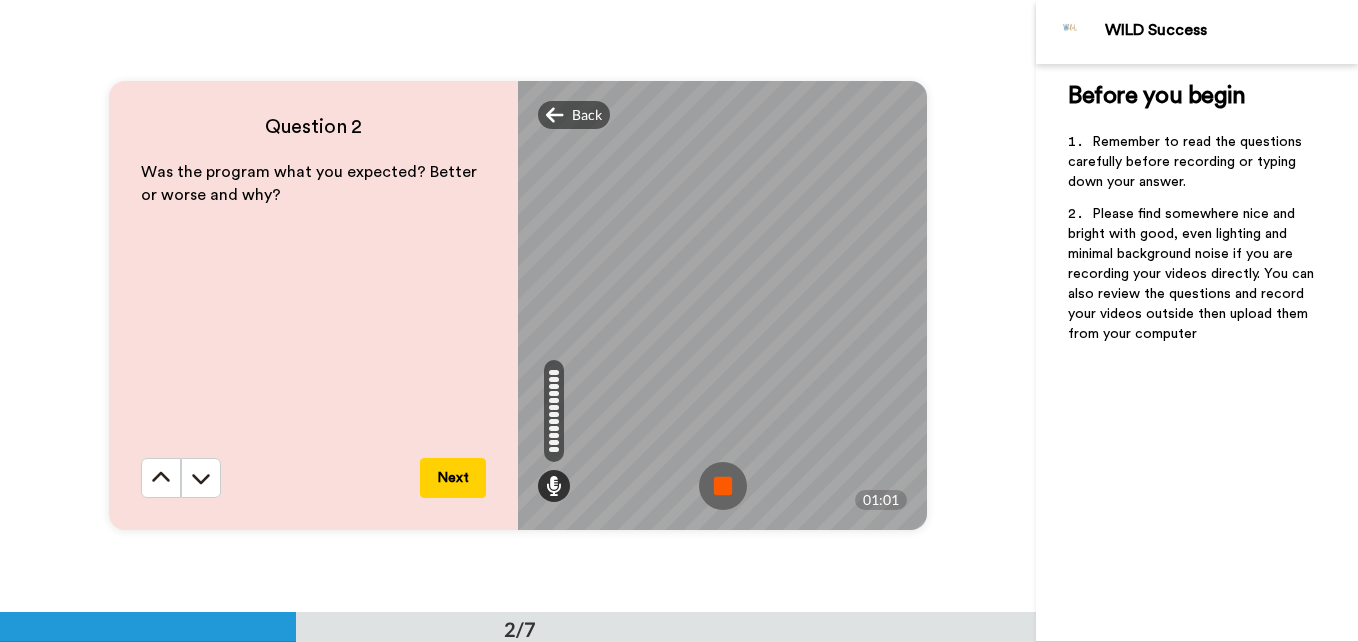click at bounding box center (723, 486) 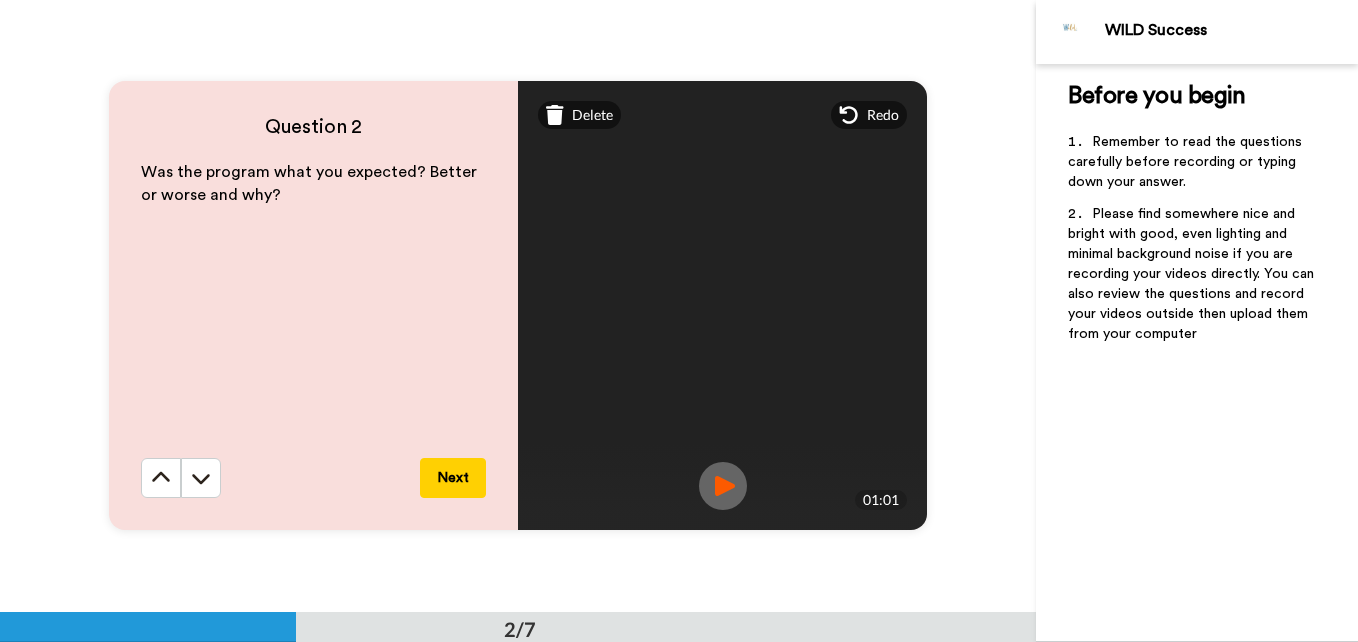 click at bounding box center [723, 486] 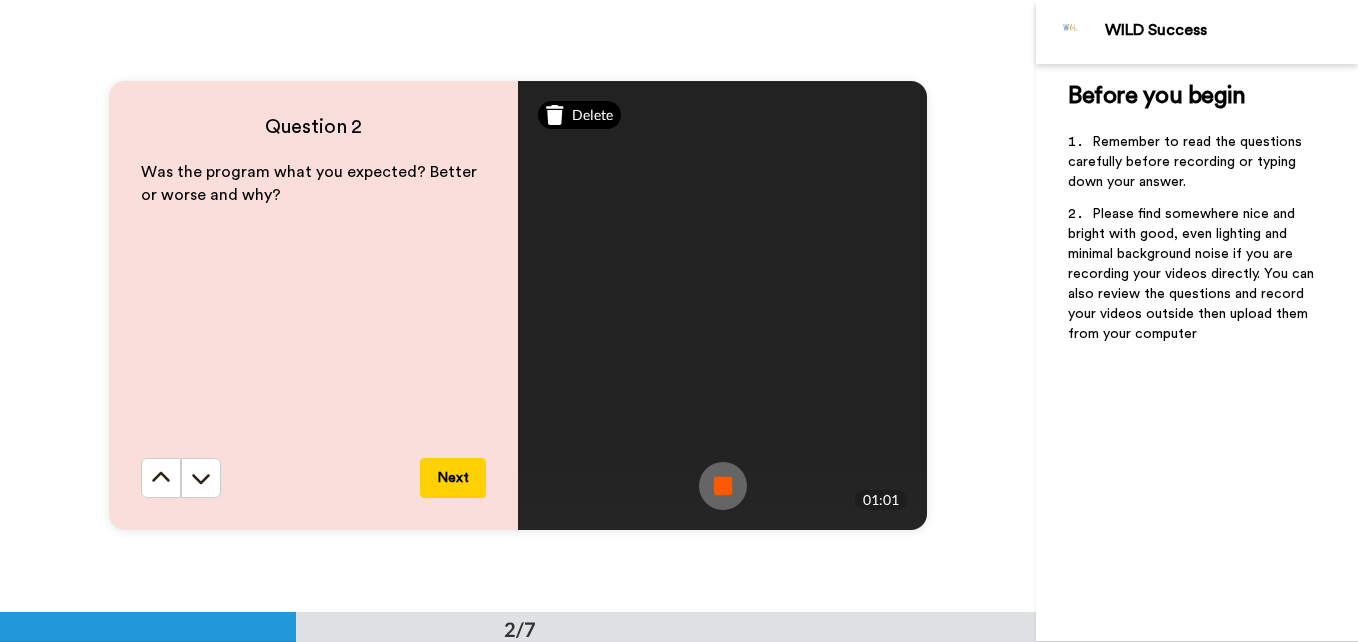 click on "Delete" at bounding box center (592, 115) 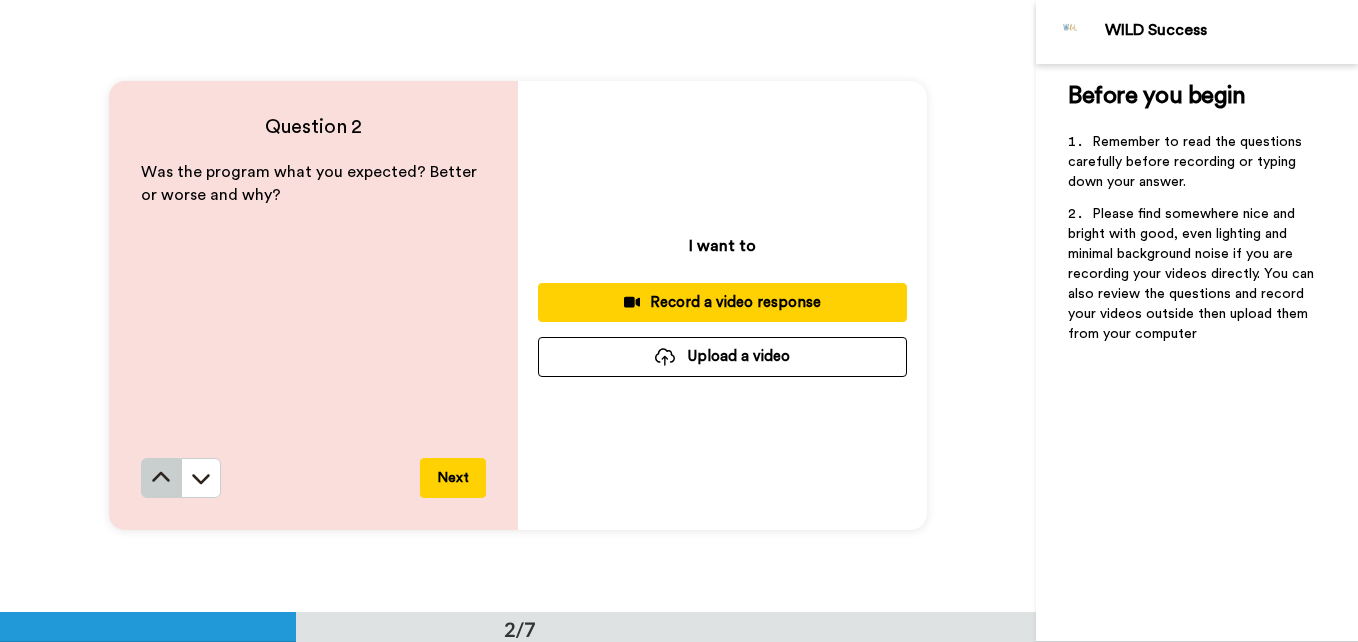 click 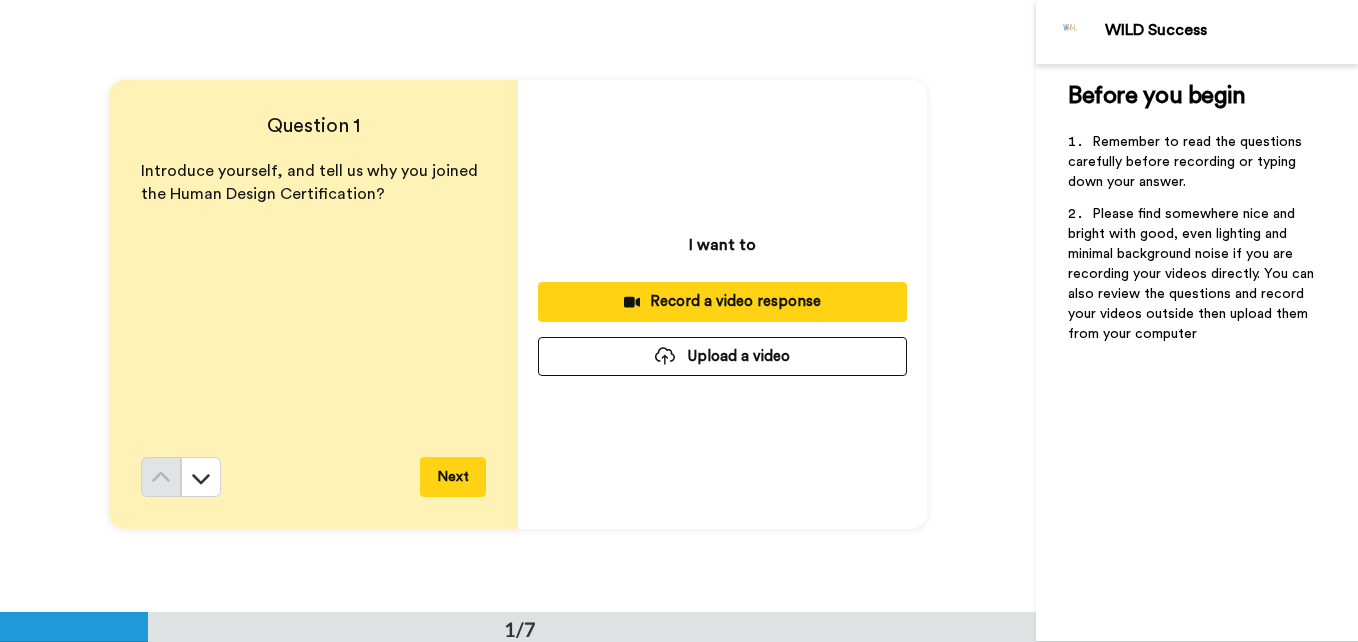 scroll, scrollTop: 0, scrollLeft: 0, axis: both 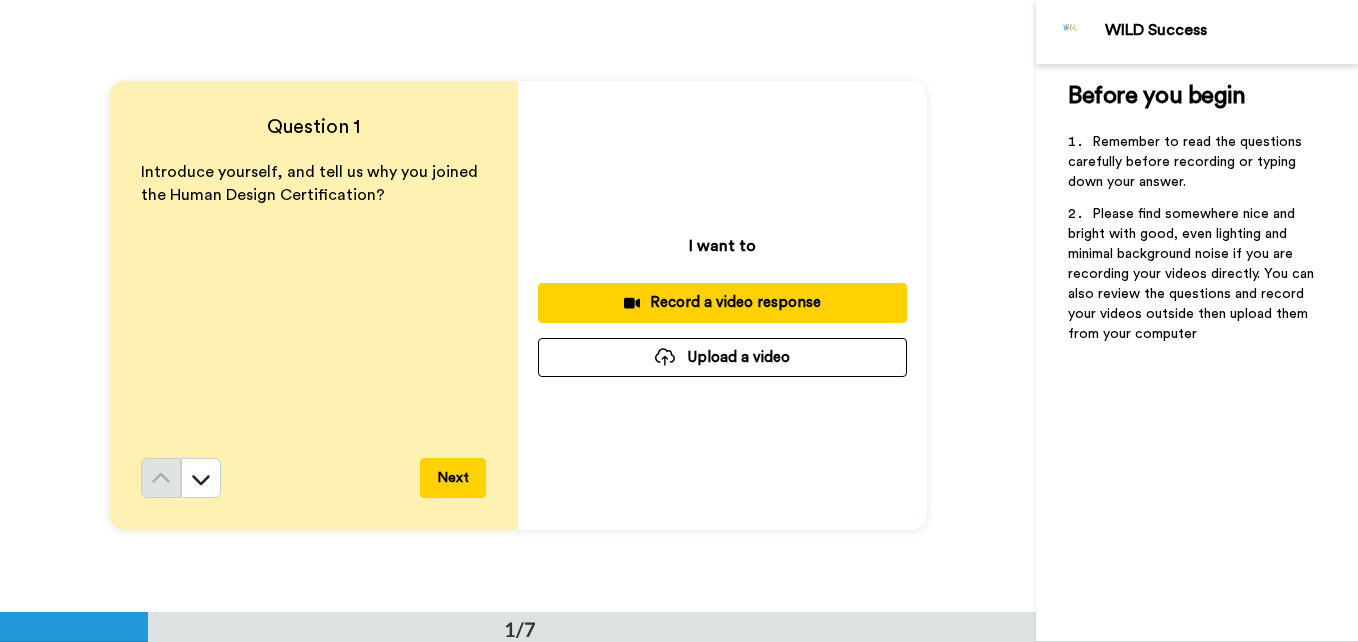click on "Record a video response" at bounding box center (722, 302) 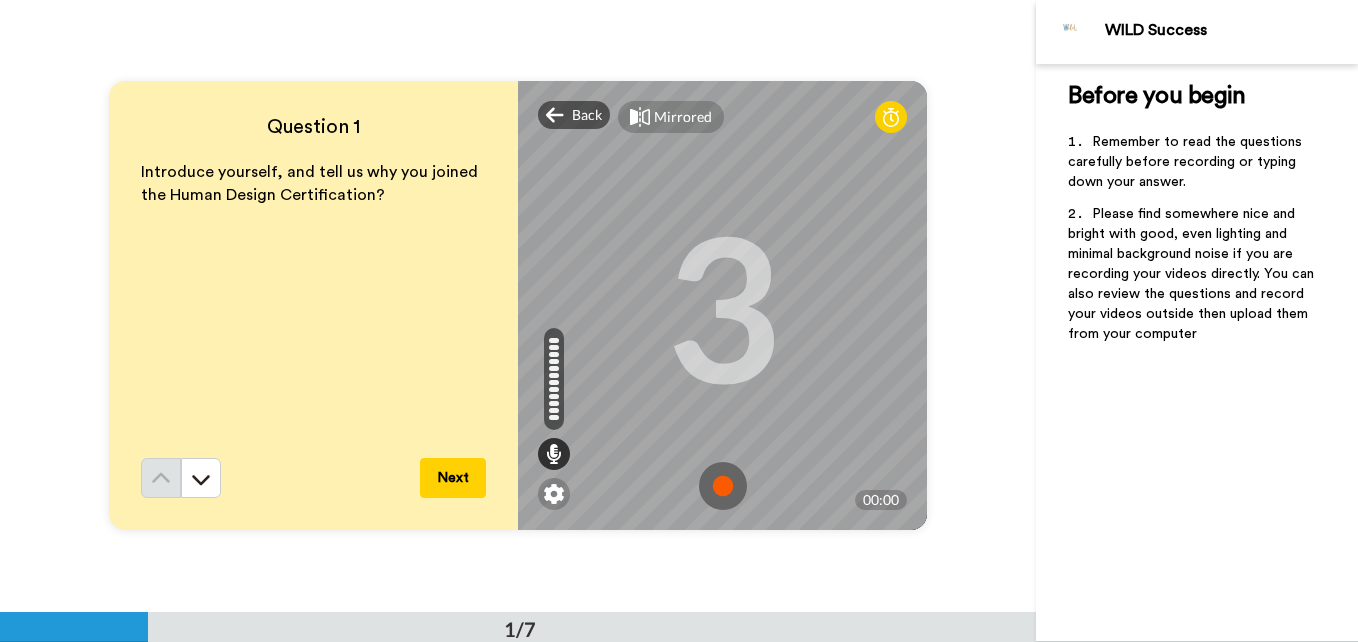 click at bounding box center (723, 486) 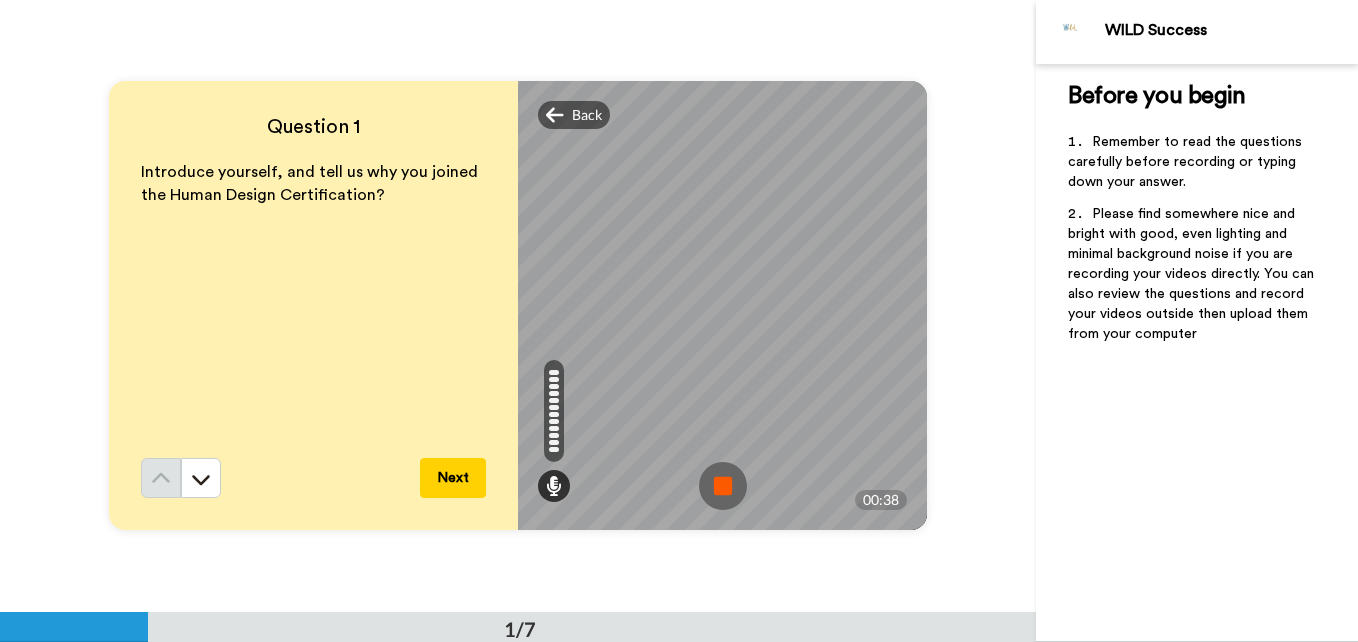 click at bounding box center (723, 486) 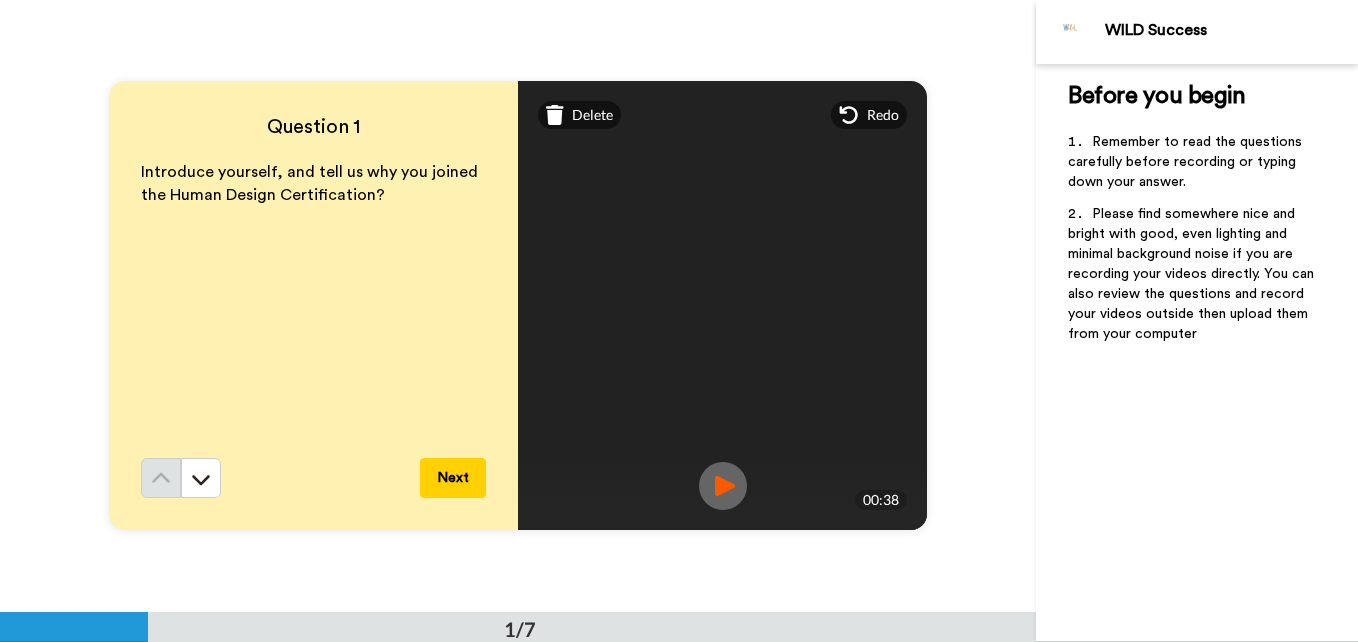 click on "Next" at bounding box center [453, 478] 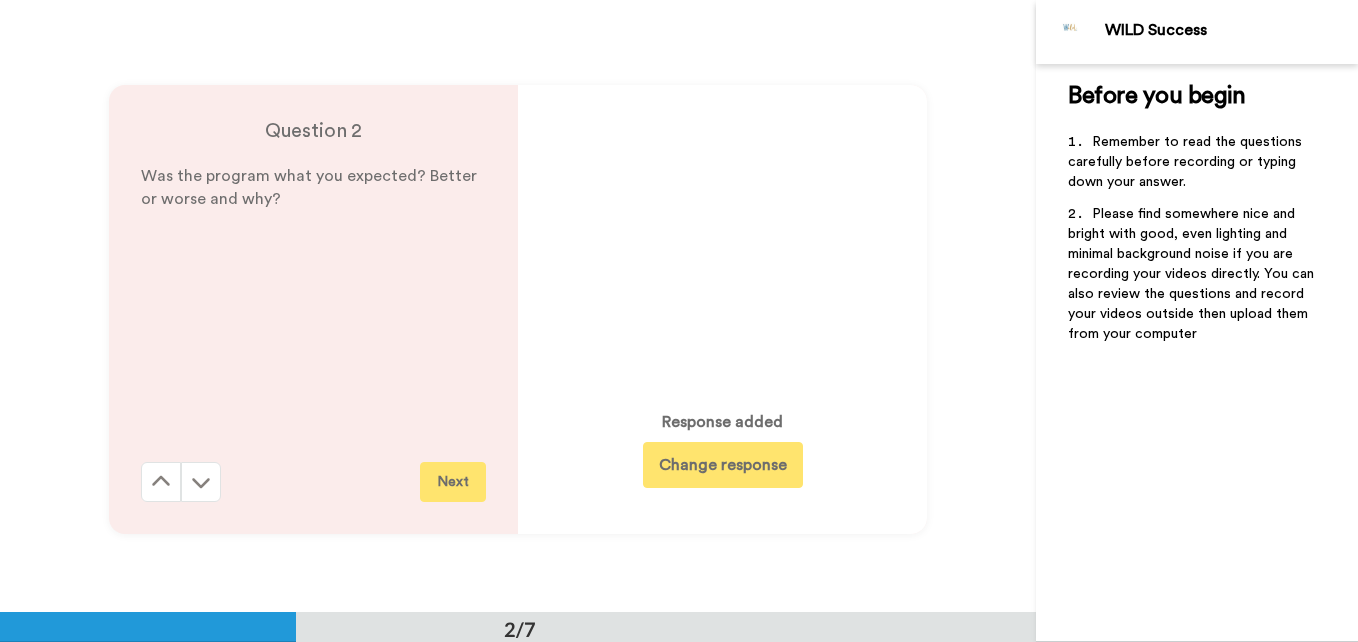 scroll, scrollTop: 612, scrollLeft: 0, axis: vertical 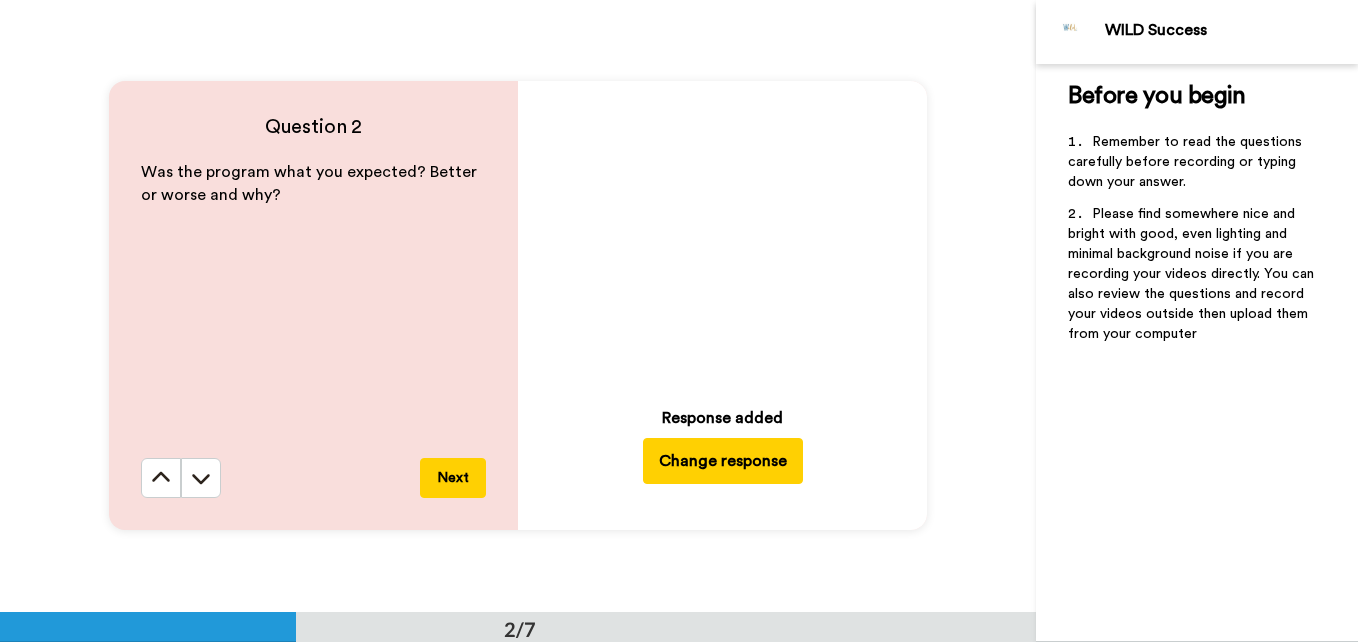 click on "Change response" at bounding box center [723, 461] 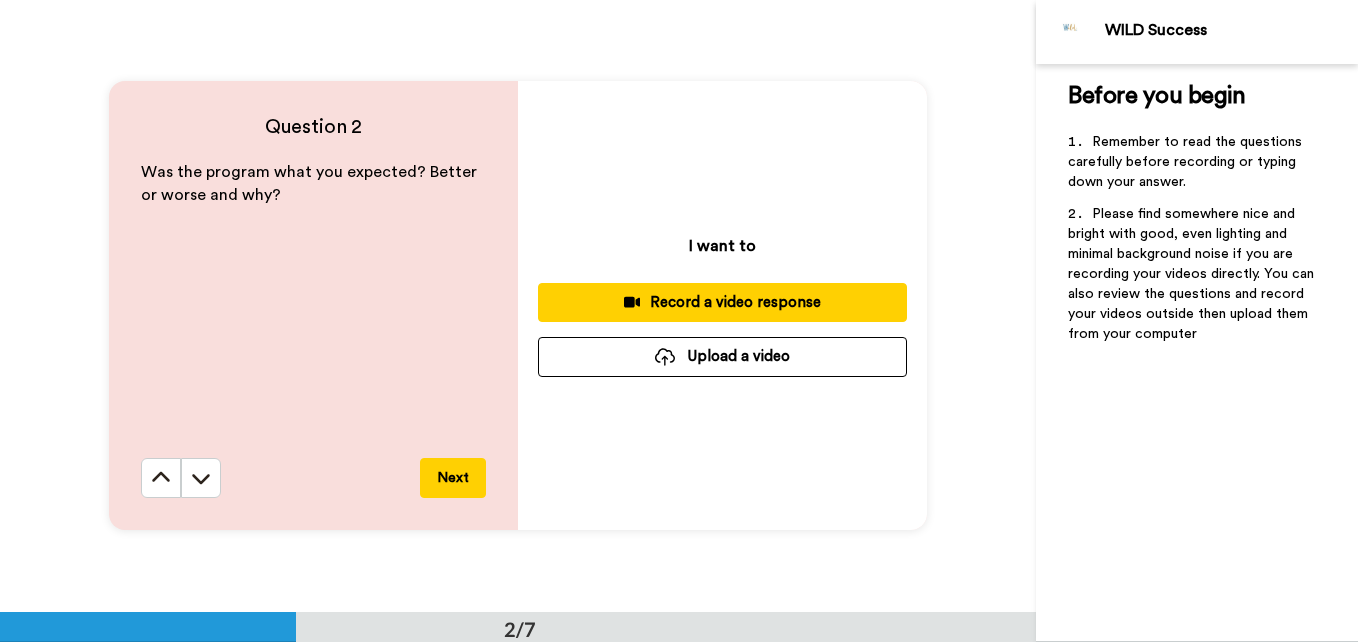 click on "Record a video response" at bounding box center [722, 302] 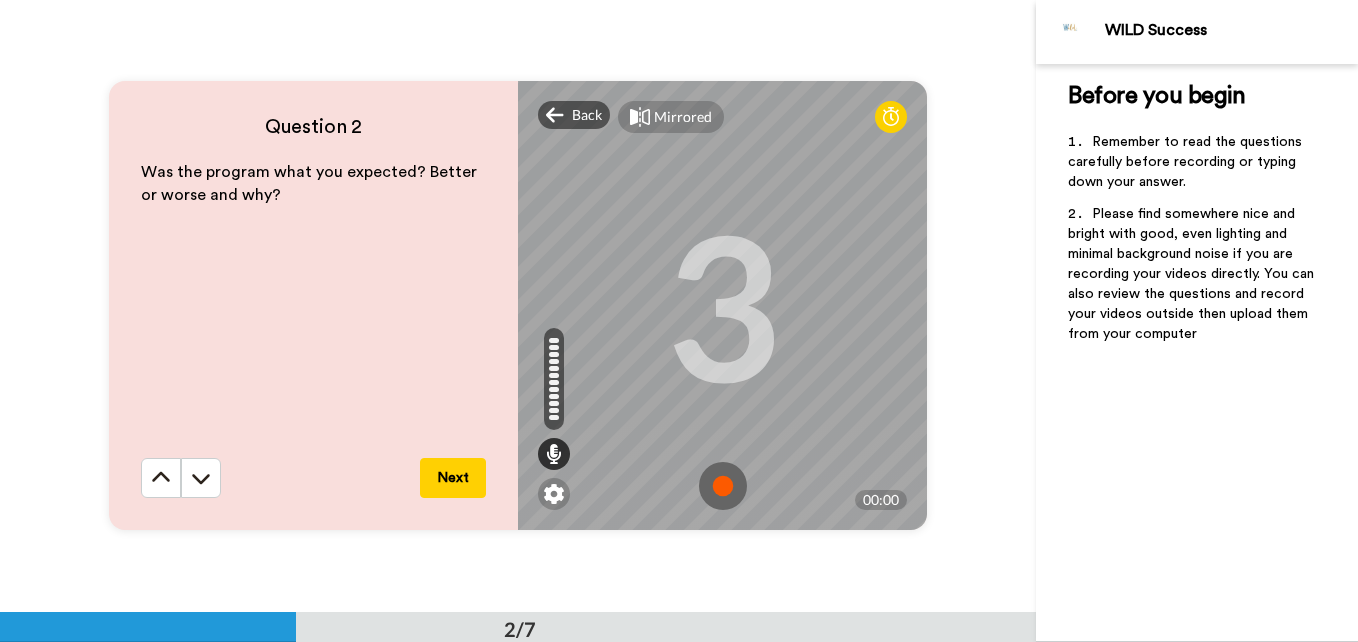 click at bounding box center (723, 486) 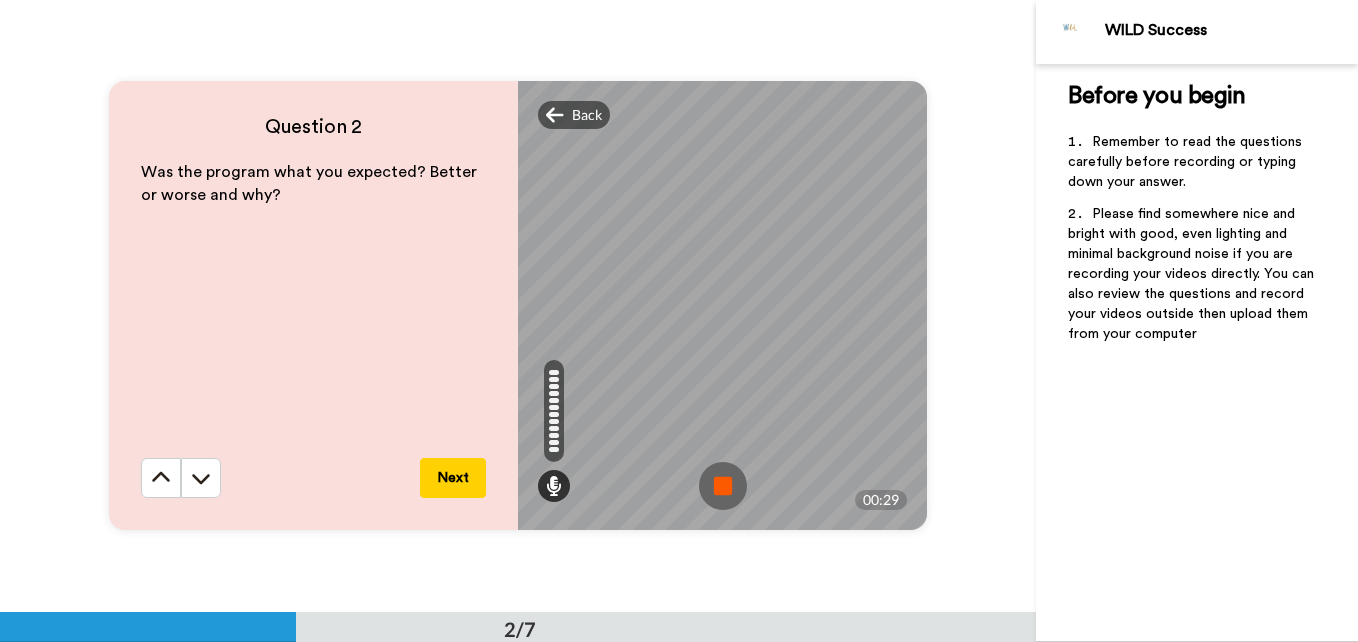 click at bounding box center (723, 486) 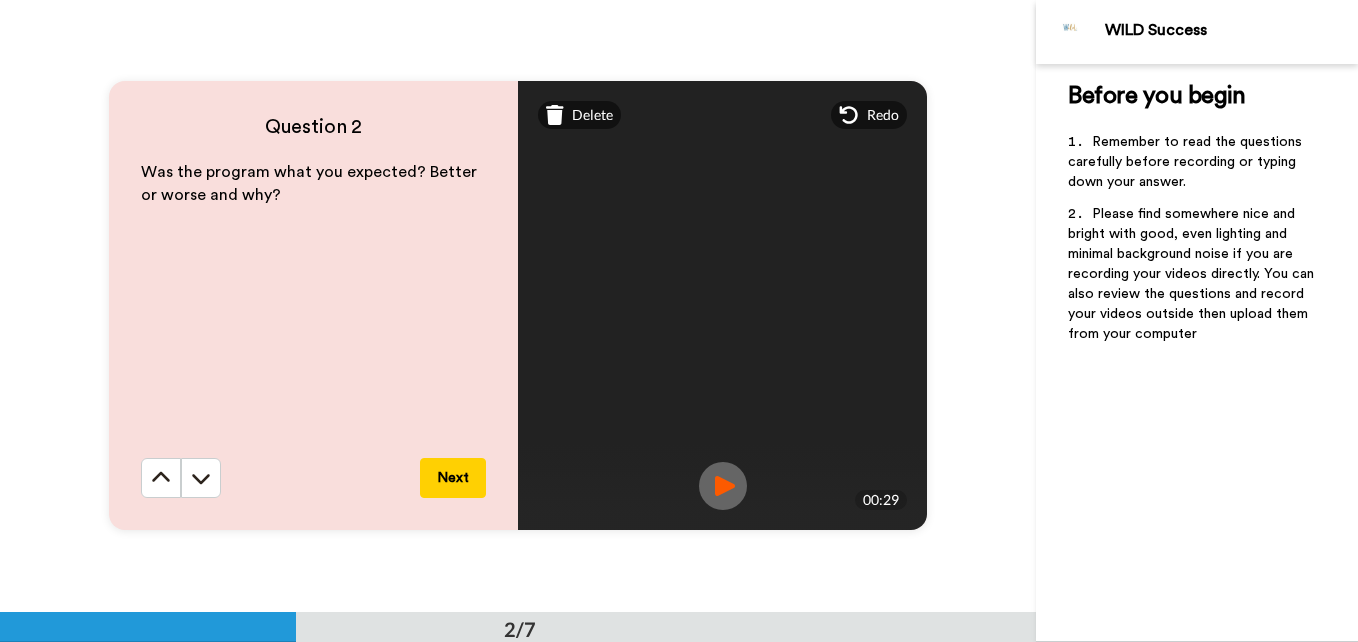 click on "Next" at bounding box center (453, 478) 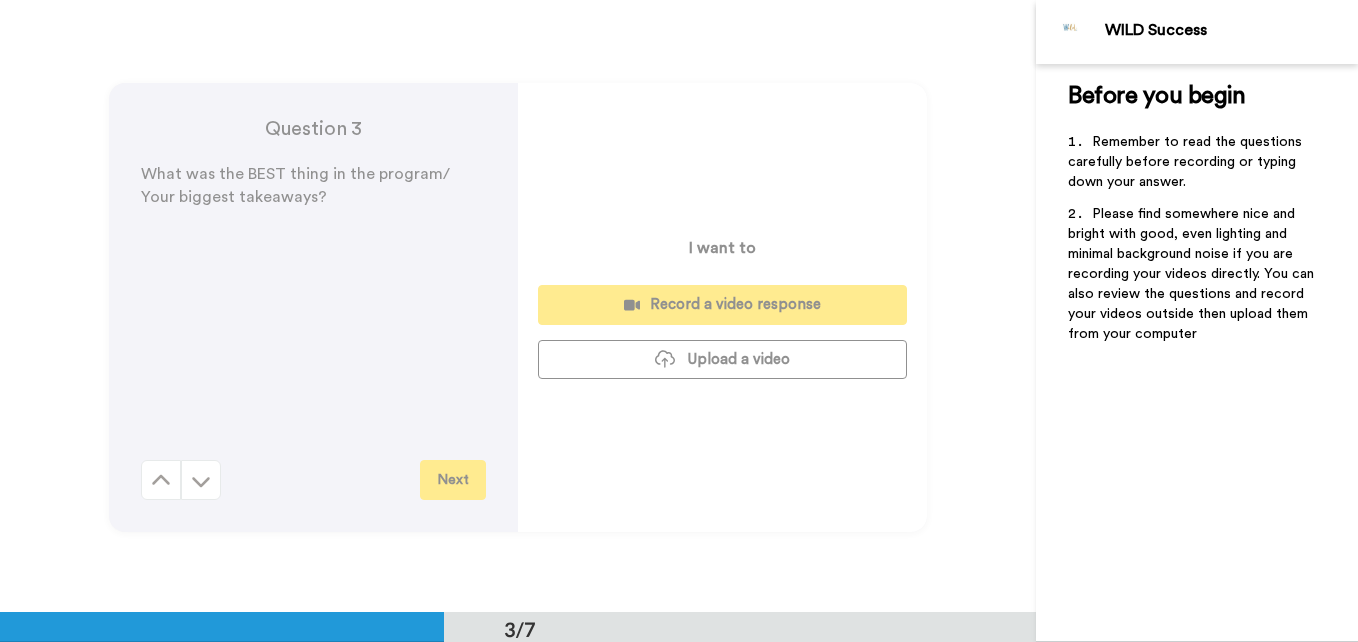scroll, scrollTop: 1224, scrollLeft: 0, axis: vertical 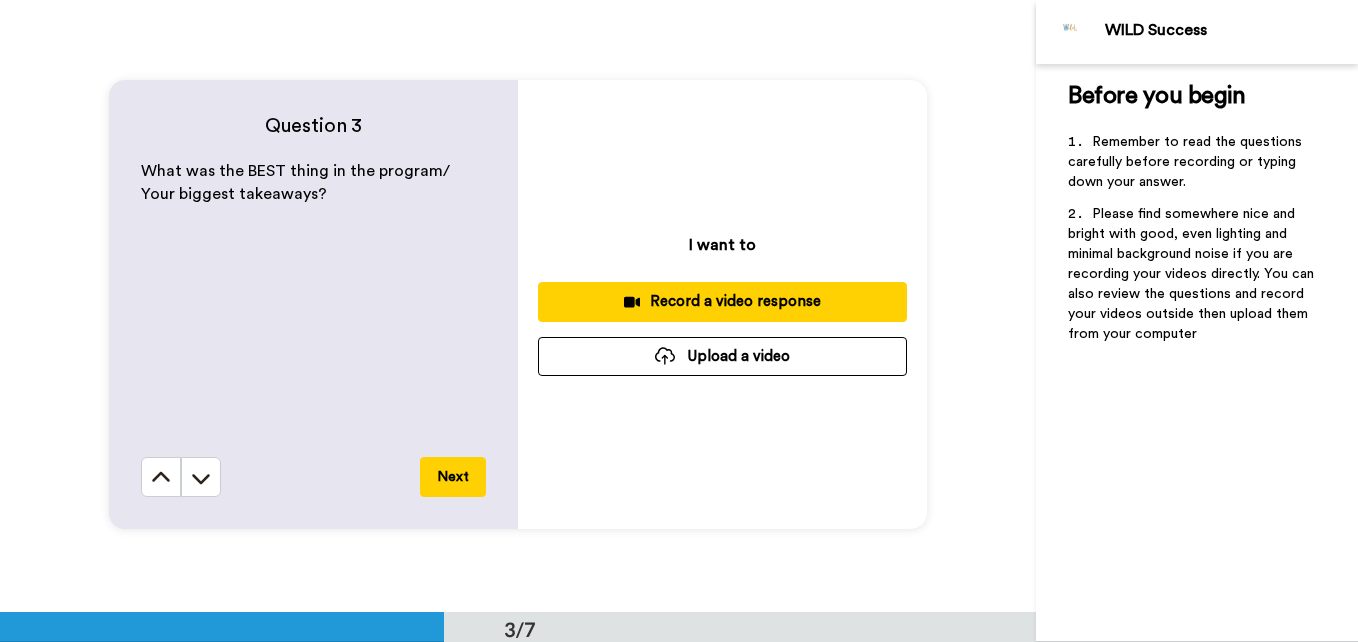 click on "Record a video response" at bounding box center [722, 301] 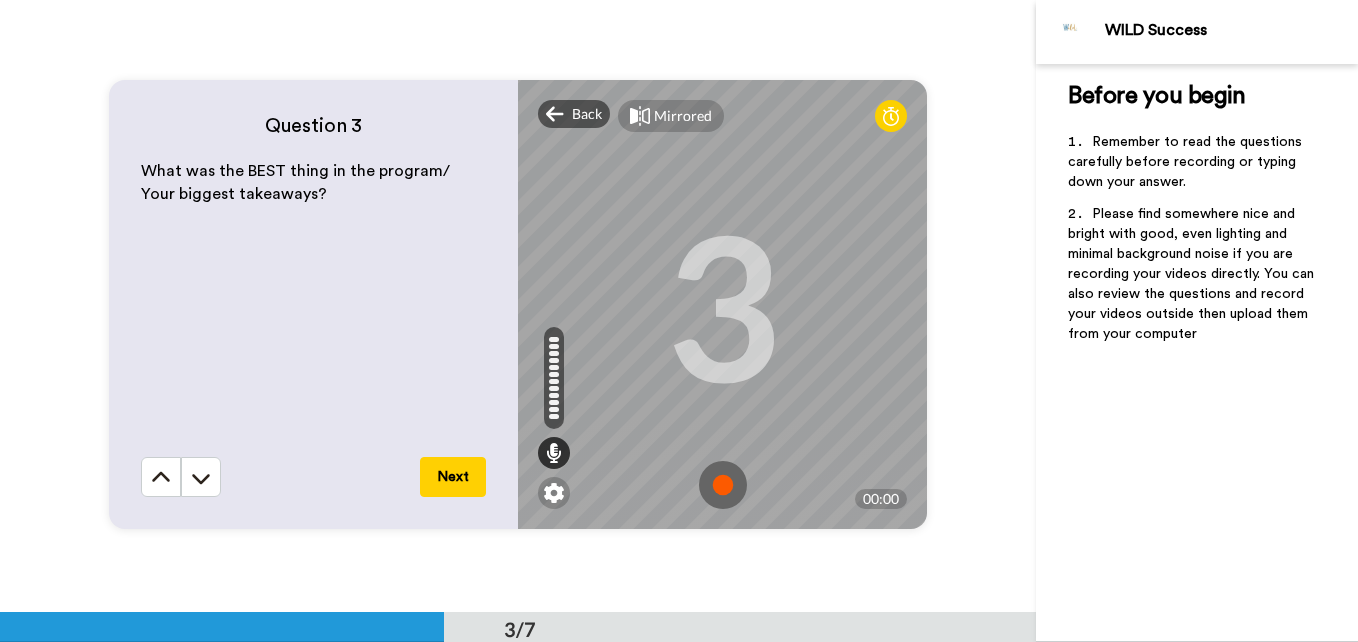 click at bounding box center [723, 485] 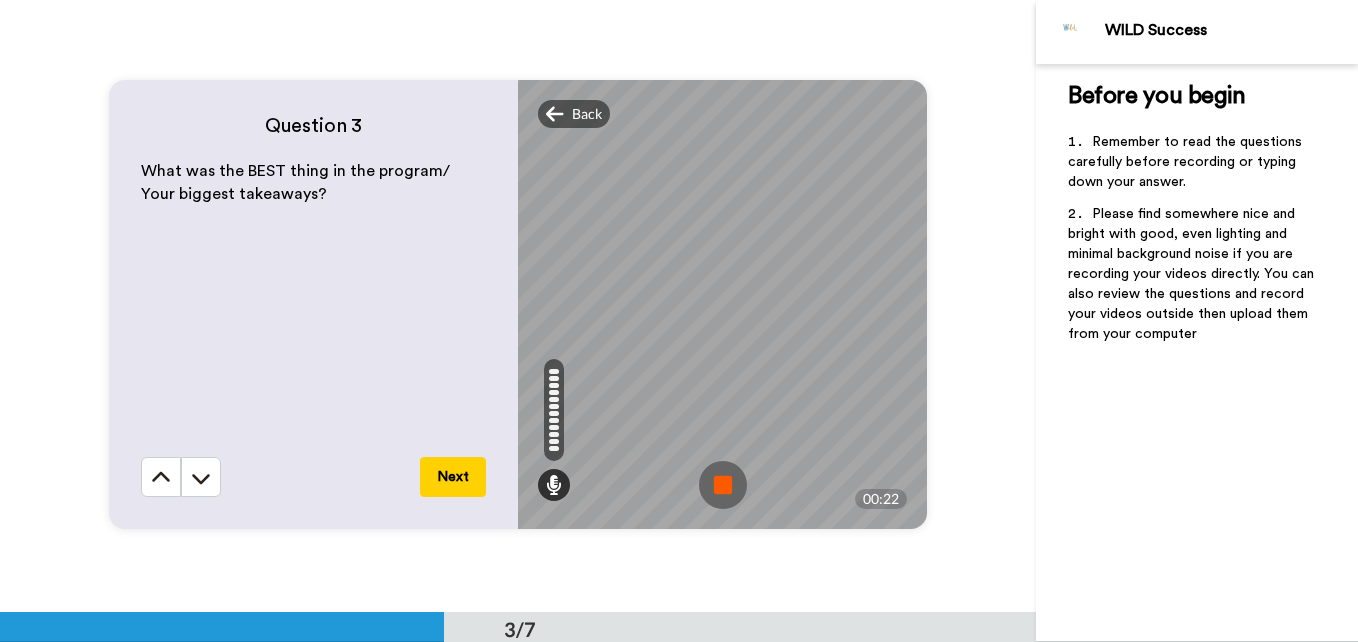 click at bounding box center [723, 485] 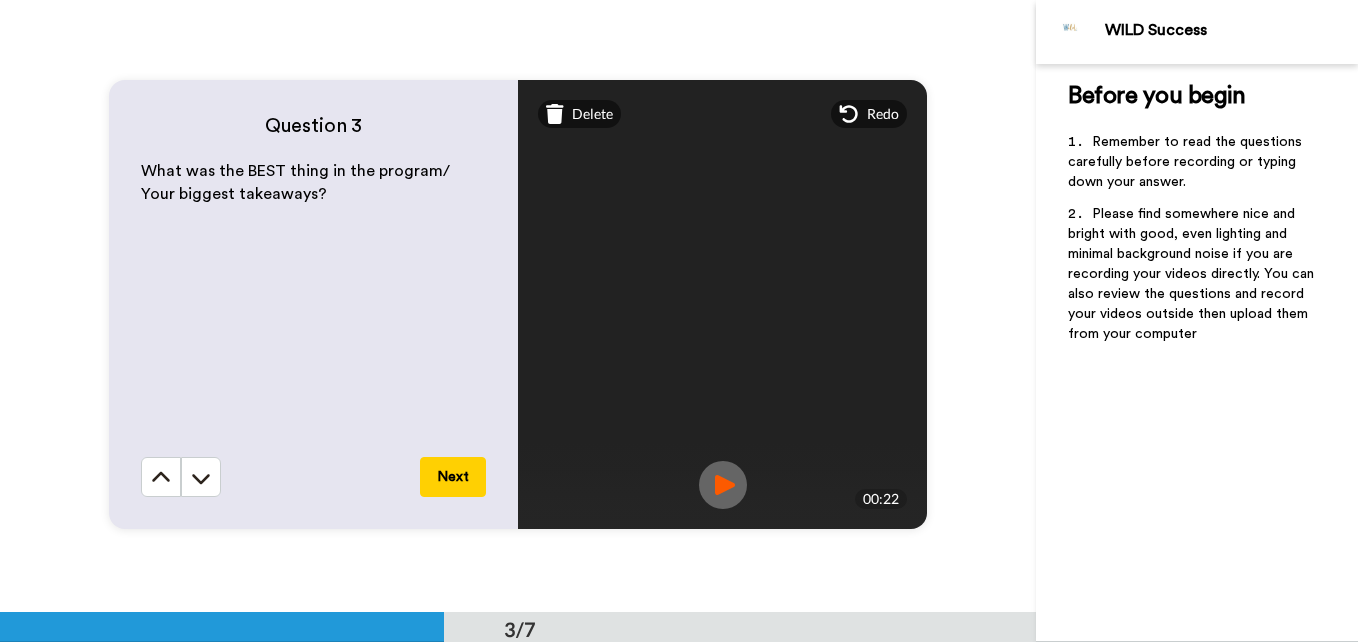 click on "Next" at bounding box center [453, 477] 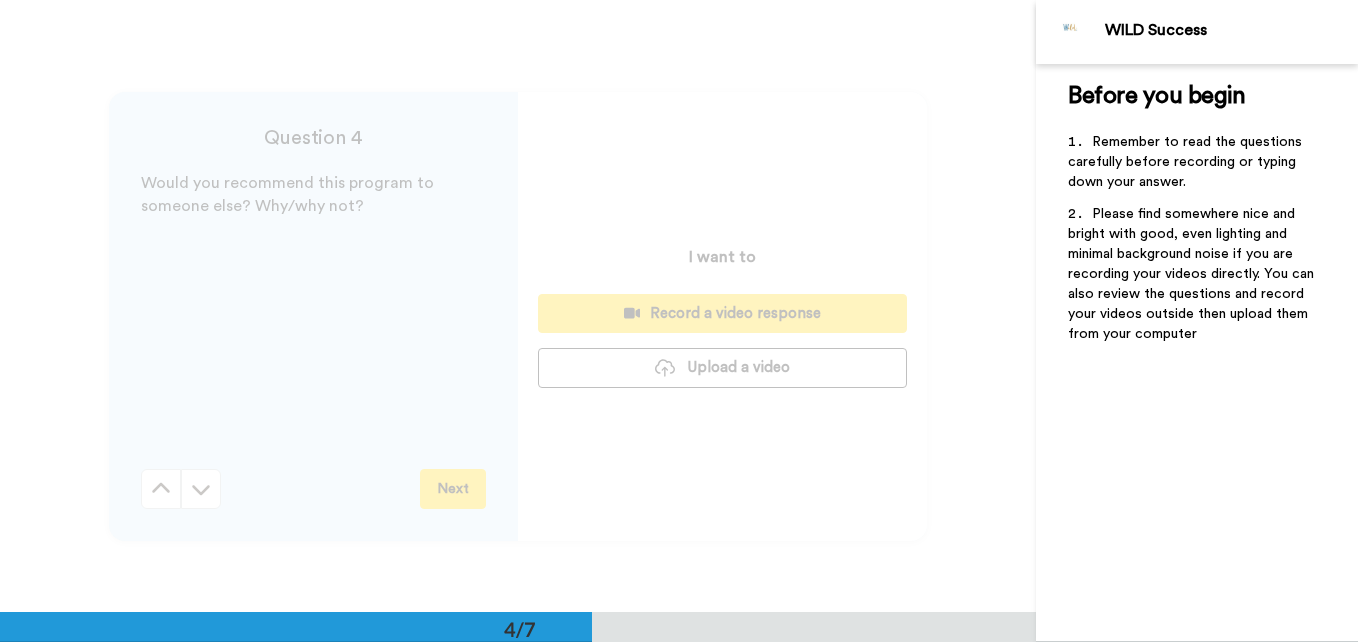 scroll, scrollTop: 1835, scrollLeft: 0, axis: vertical 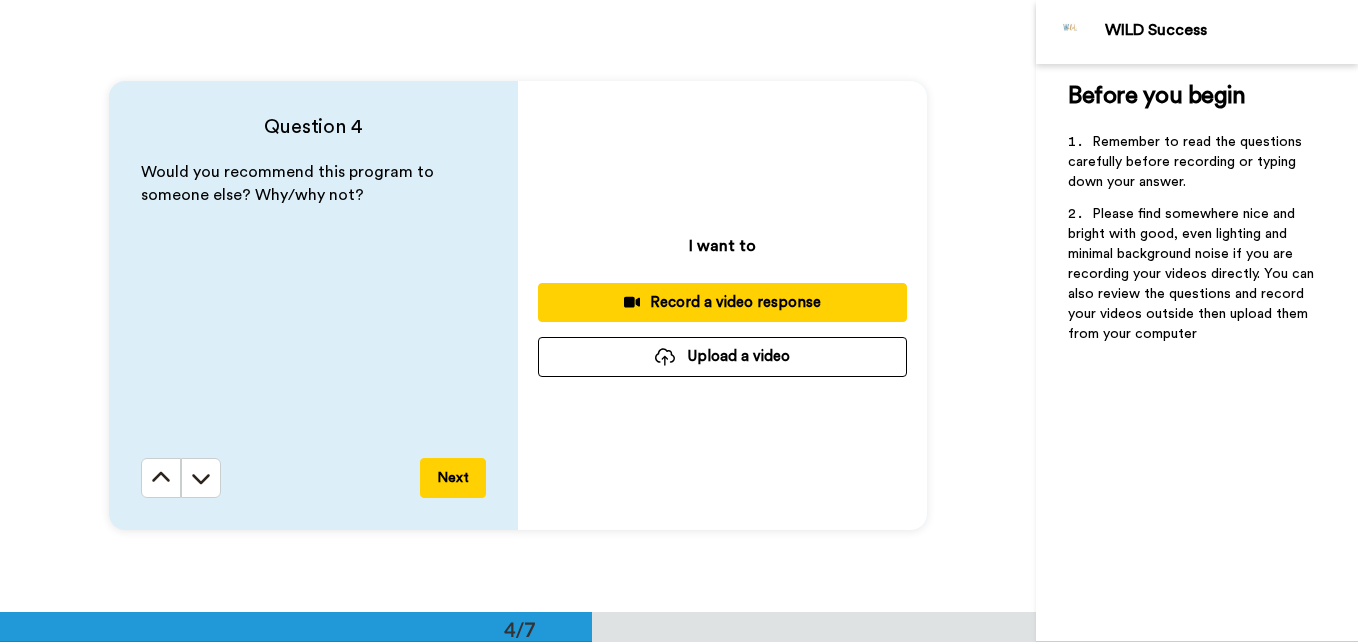 click on "Record a video response" at bounding box center (722, 302) 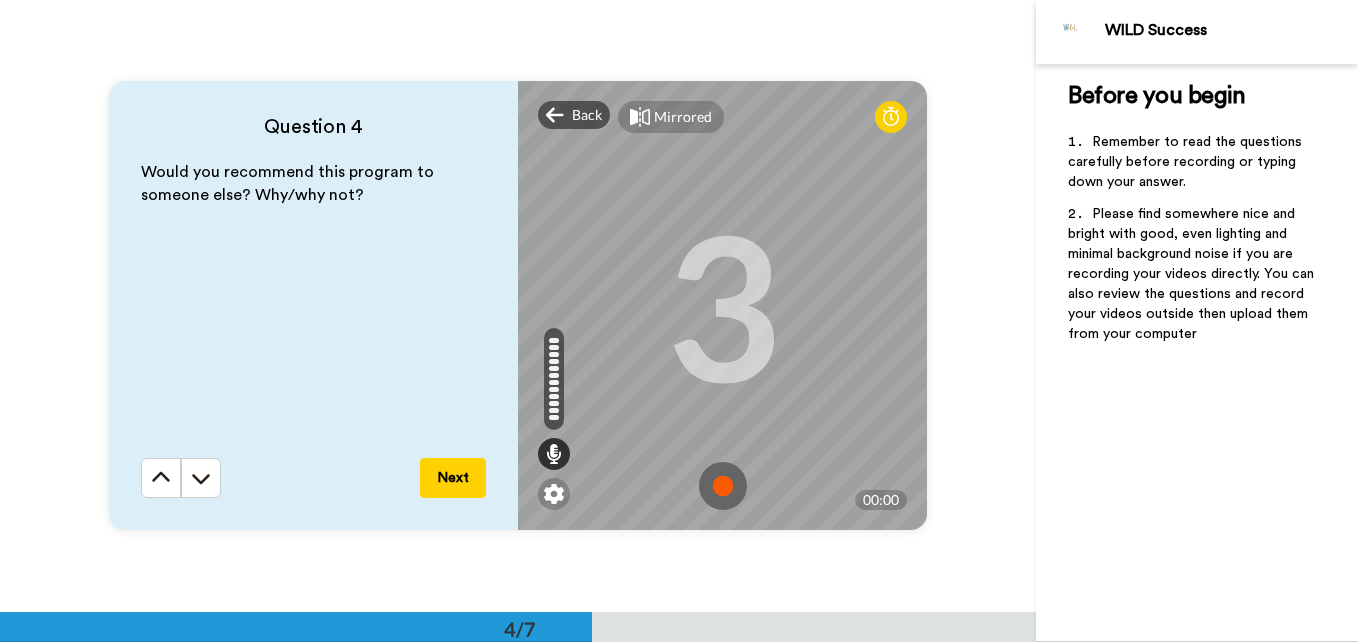click at bounding box center (723, 486) 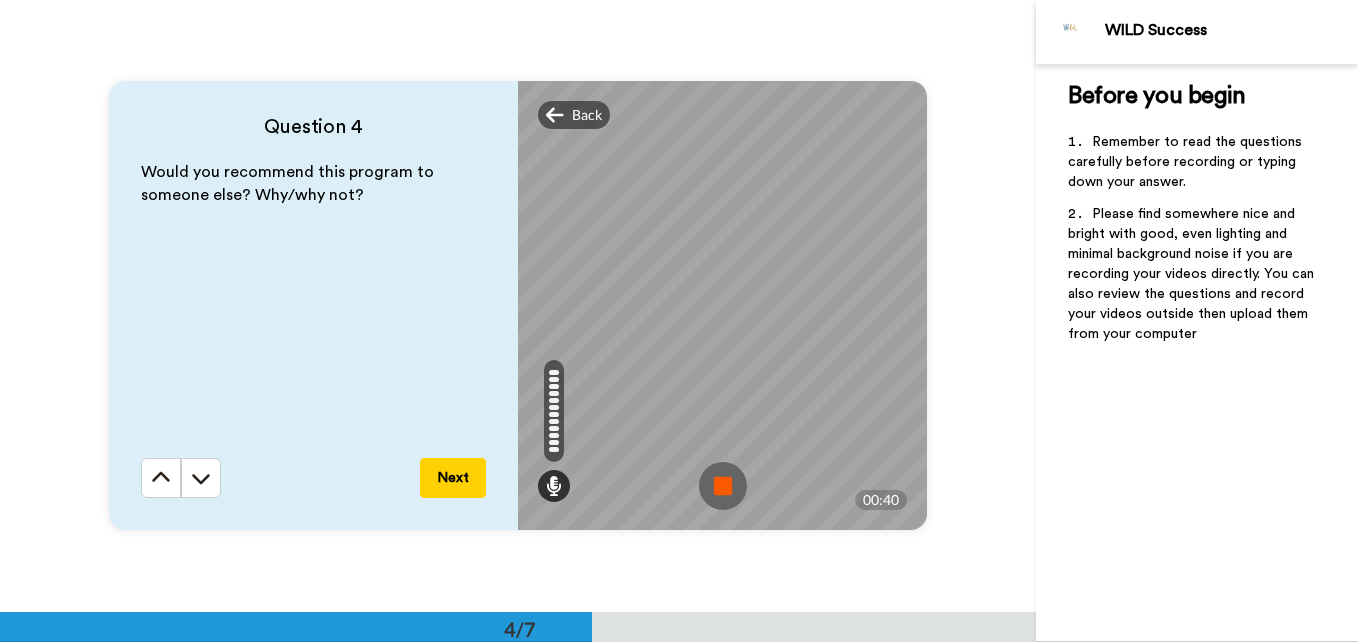 click at bounding box center (723, 486) 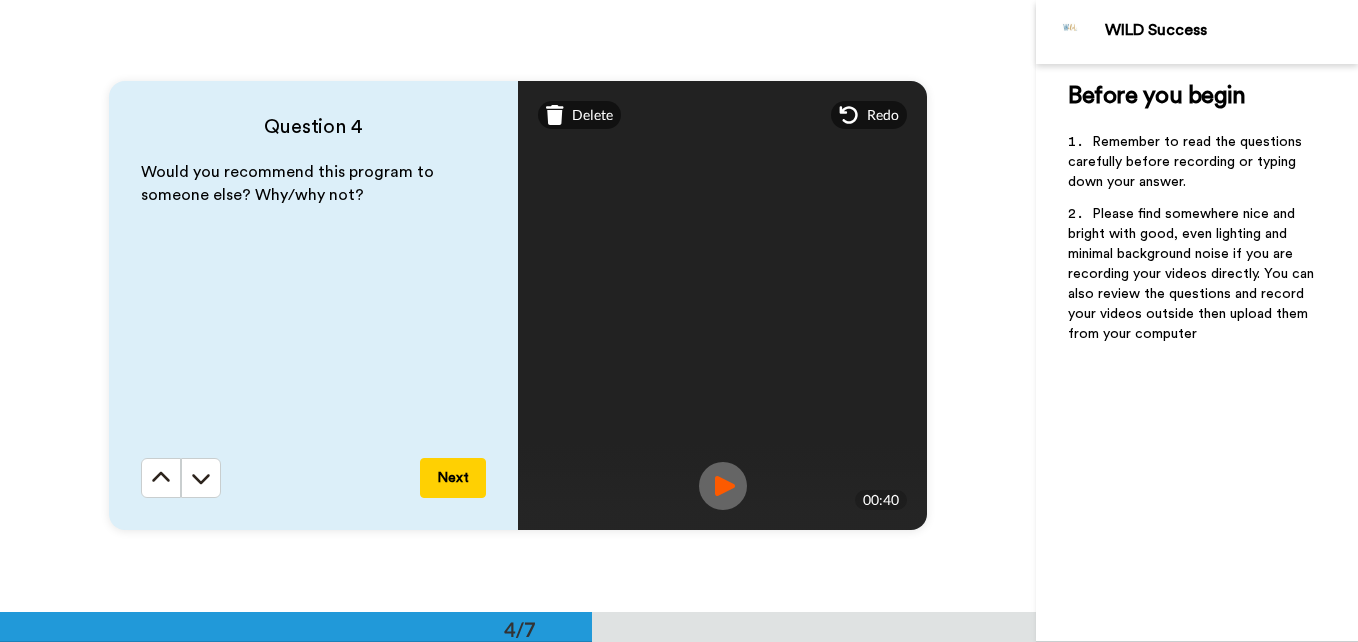click on "Next" at bounding box center (453, 478) 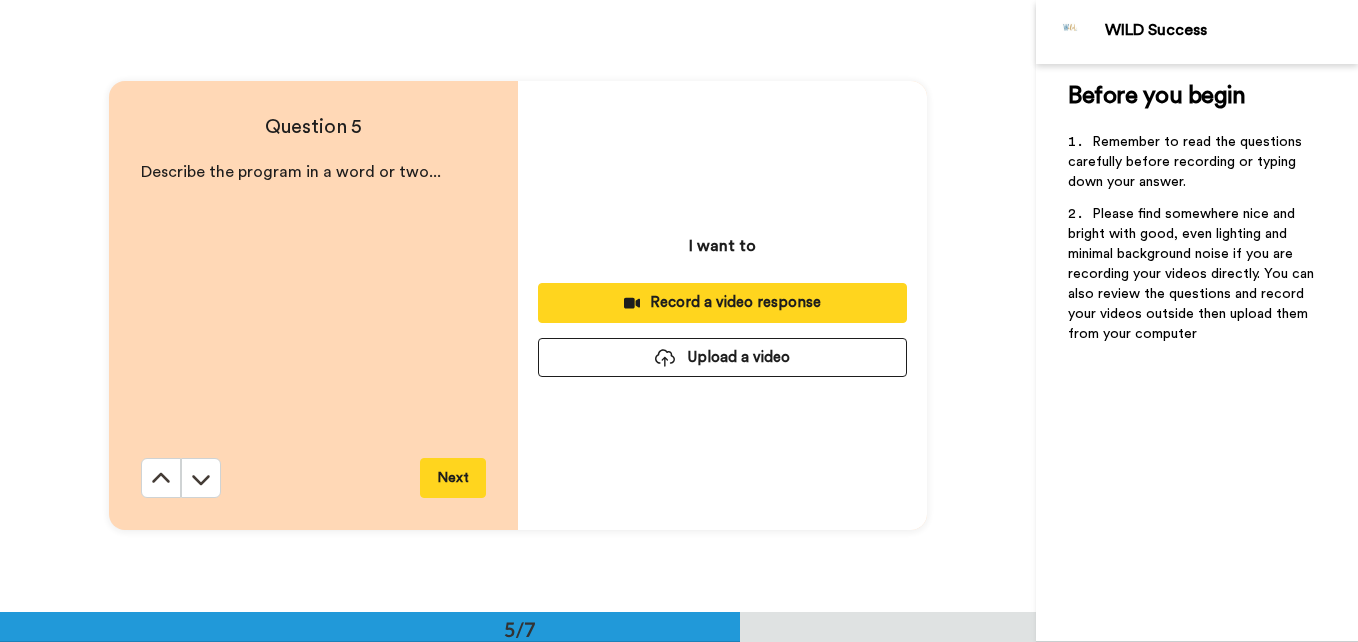 scroll, scrollTop: 2447, scrollLeft: 0, axis: vertical 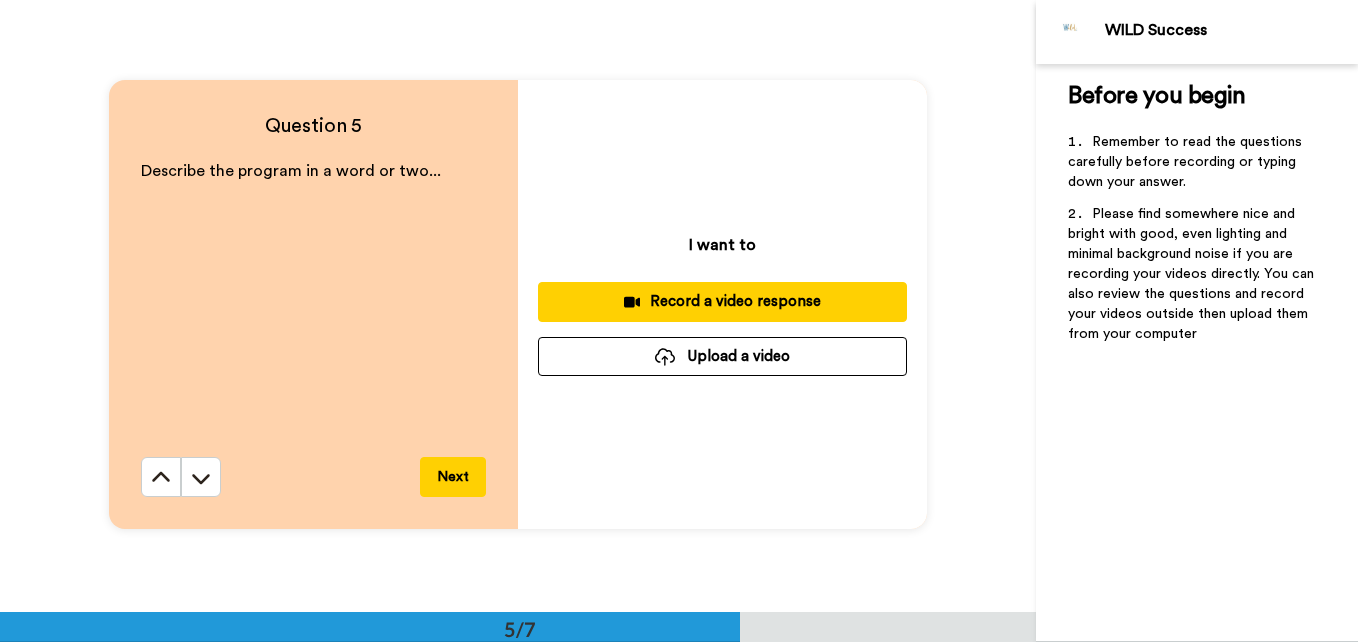 click on "Record a video response" at bounding box center (722, 301) 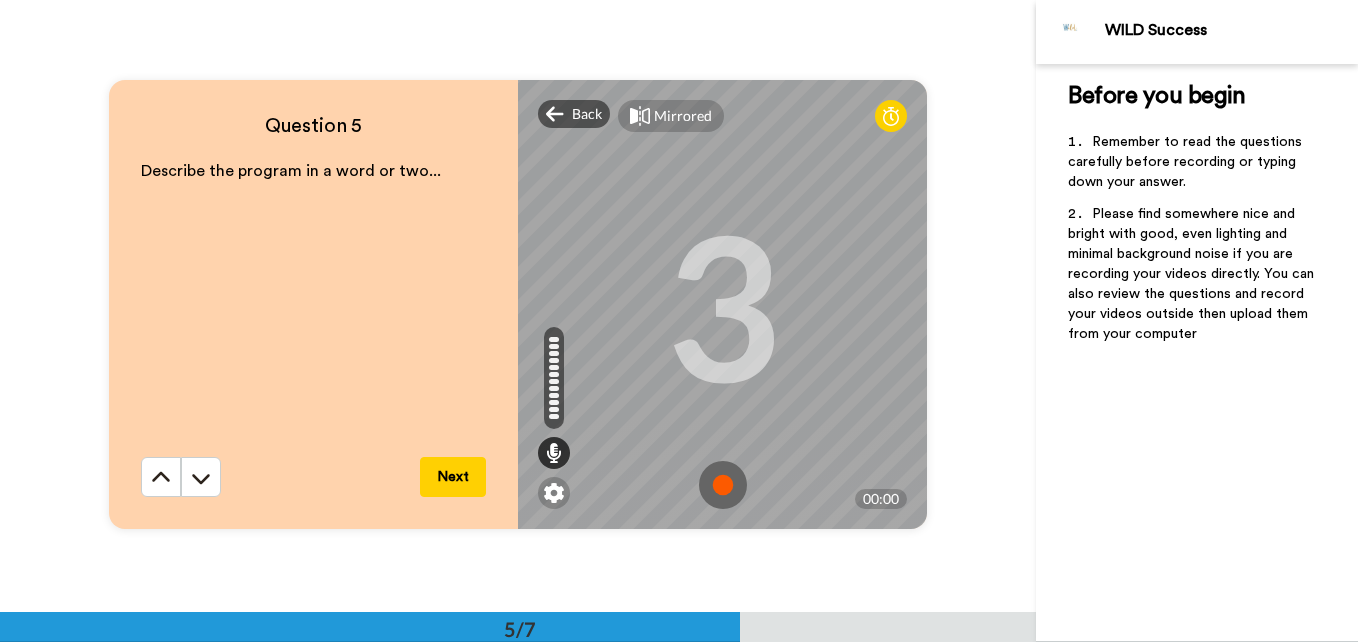 click at bounding box center (723, 485) 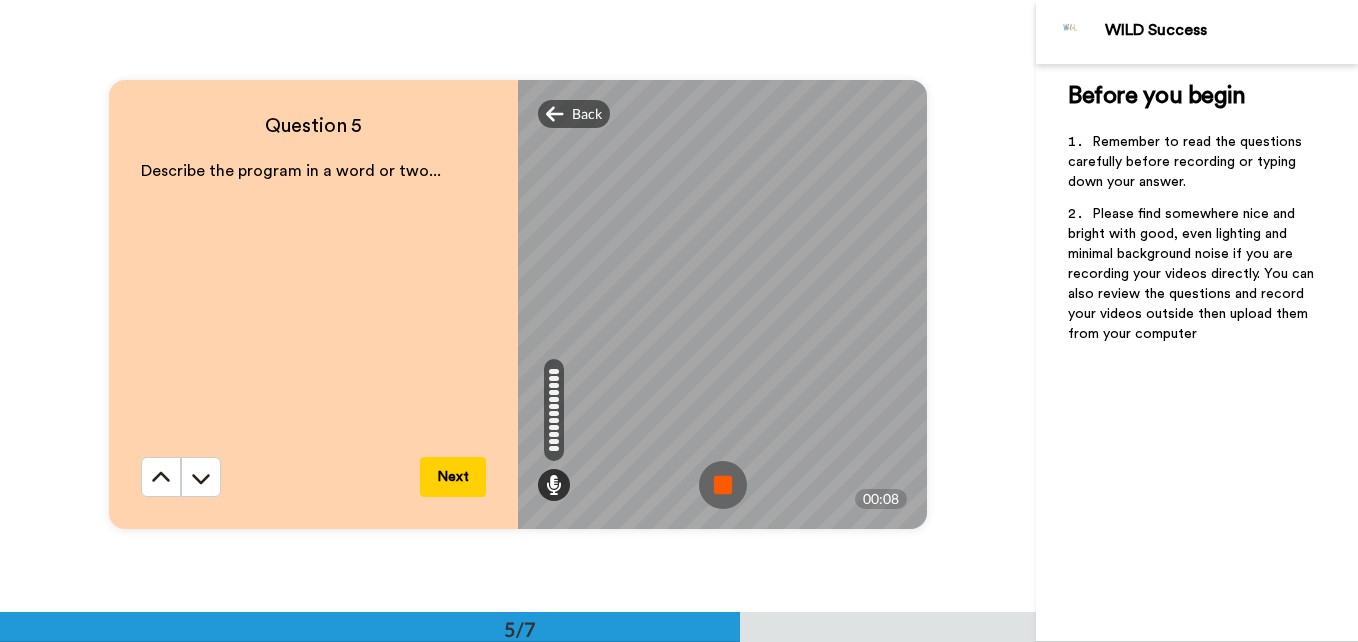 click at bounding box center [723, 485] 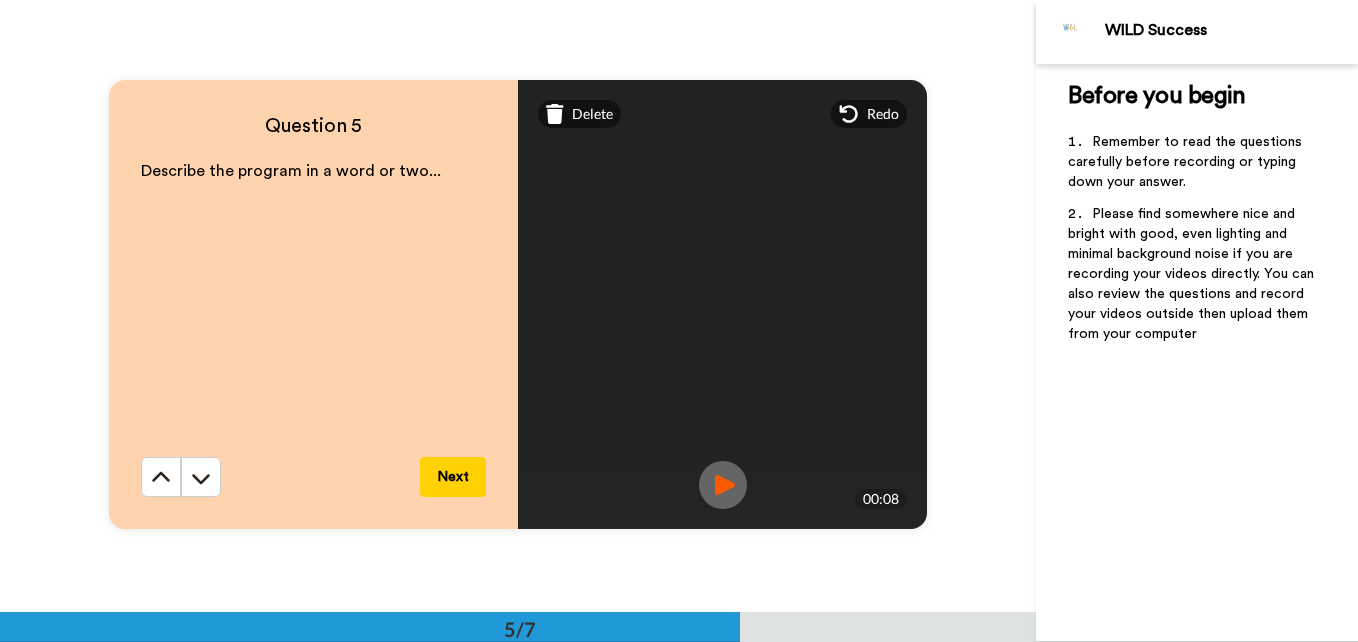 click on "Next" at bounding box center [453, 477] 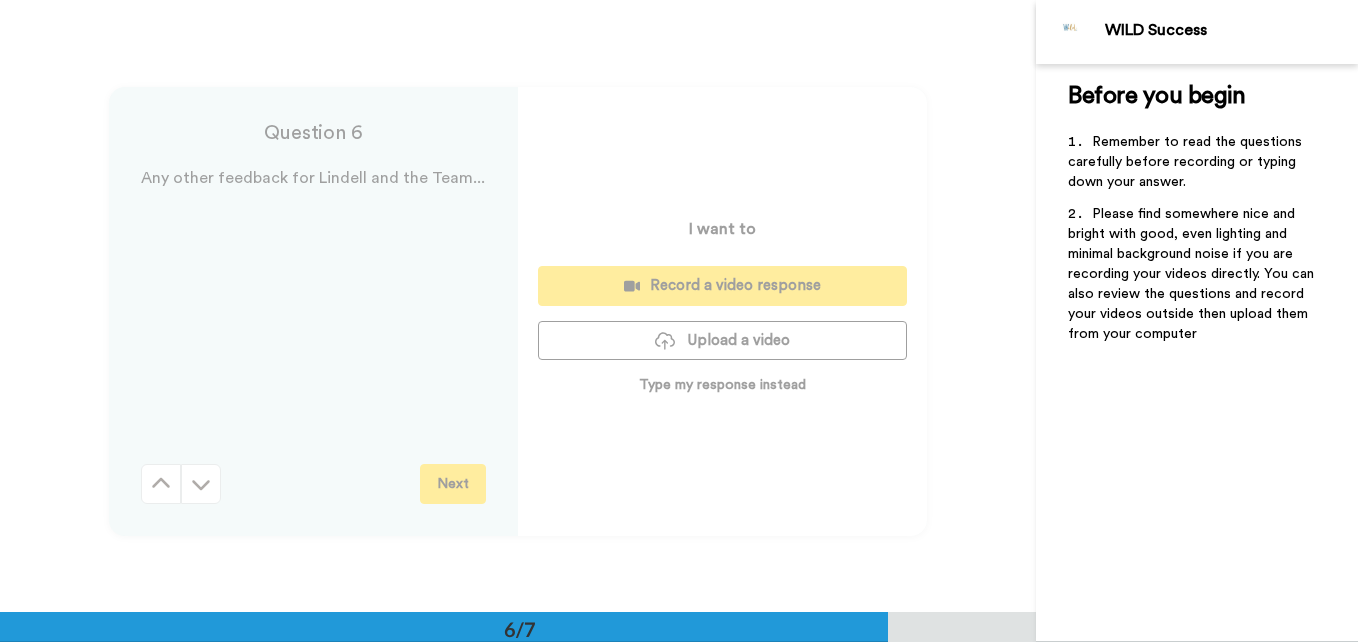 scroll, scrollTop: 3058, scrollLeft: 0, axis: vertical 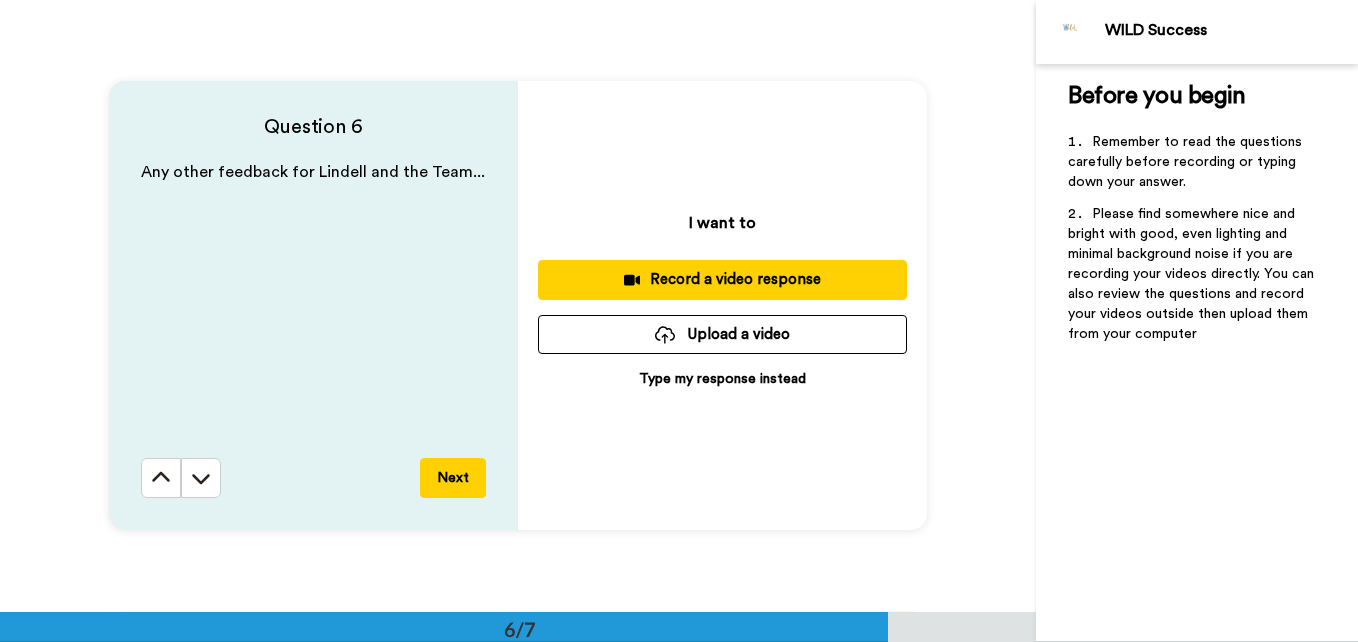 click on "Record a video response" at bounding box center (722, 279) 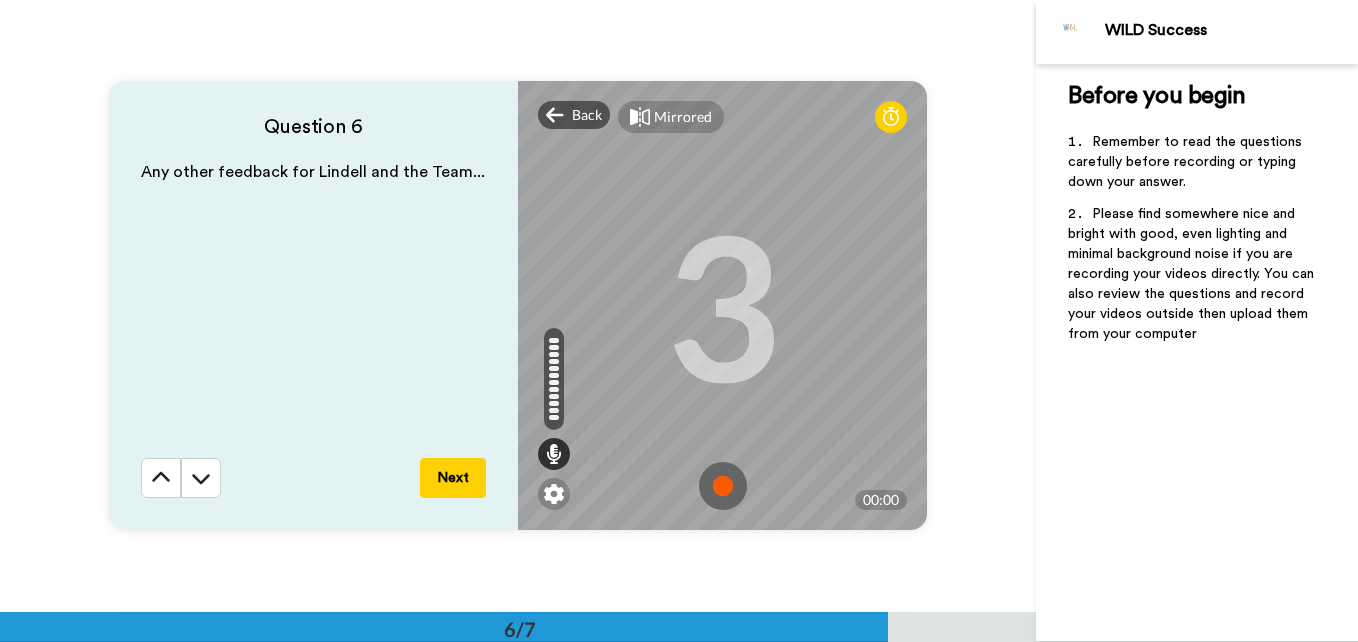 click at bounding box center (723, 486) 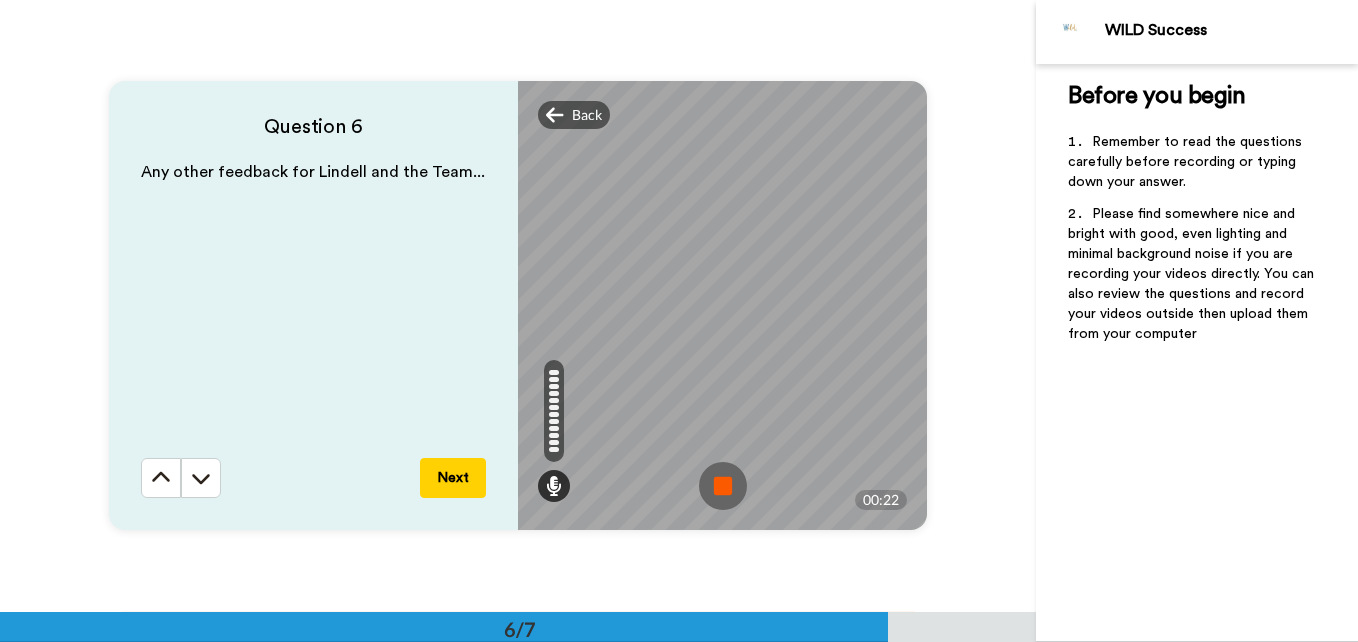 click at bounding box center (723, 486) 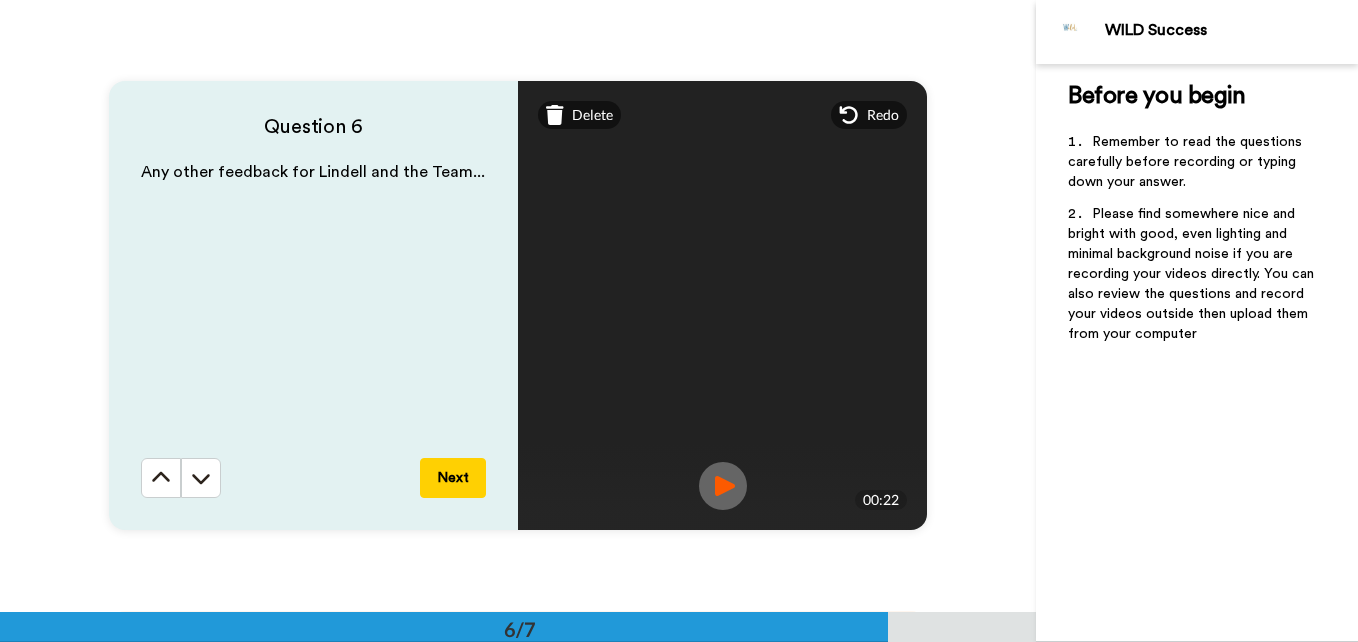 click on "Next" at bounding box center (453, 478) 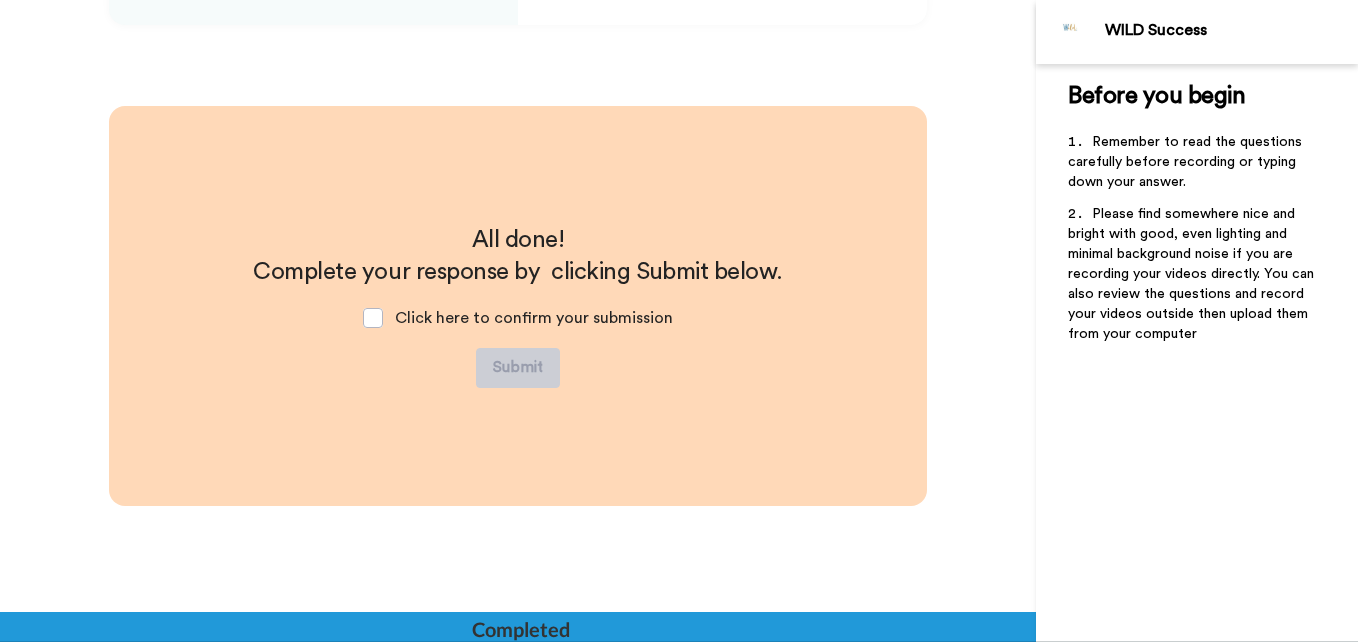 scroll, scrollTop: 3564, scrollLeft: 0, axis: vertical 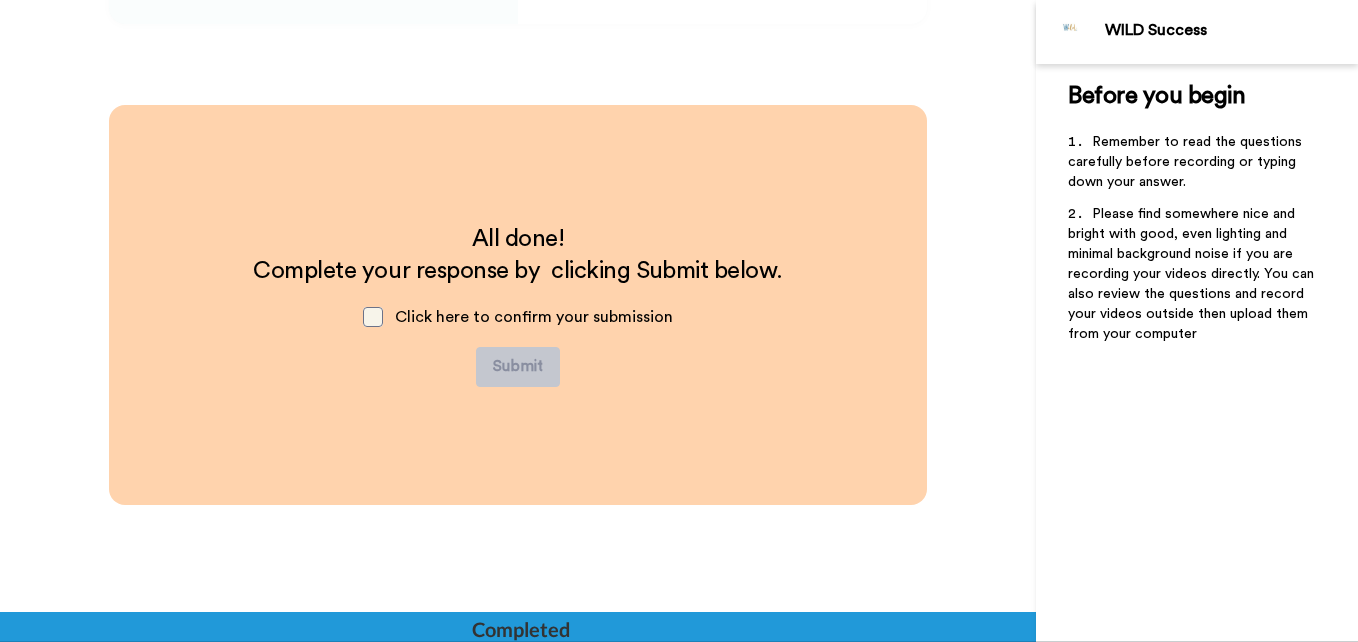 click at bounding box center [373, 317] 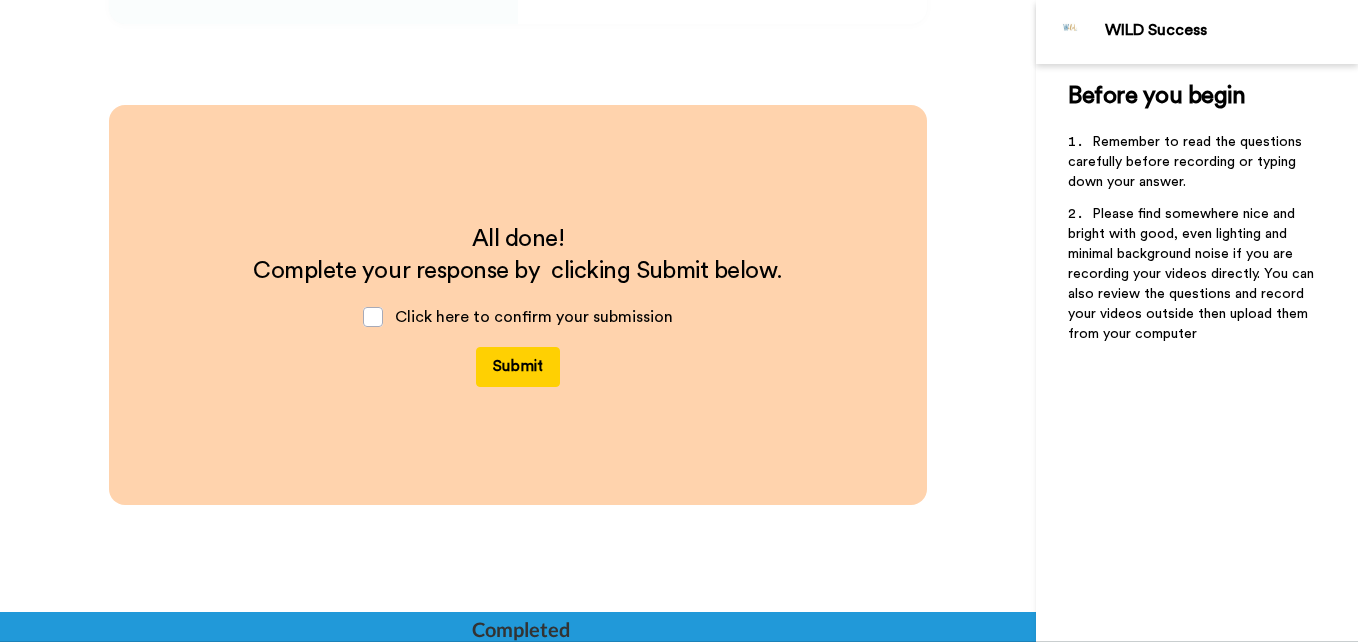 click on "Submit" at bounding box center [518, 367] 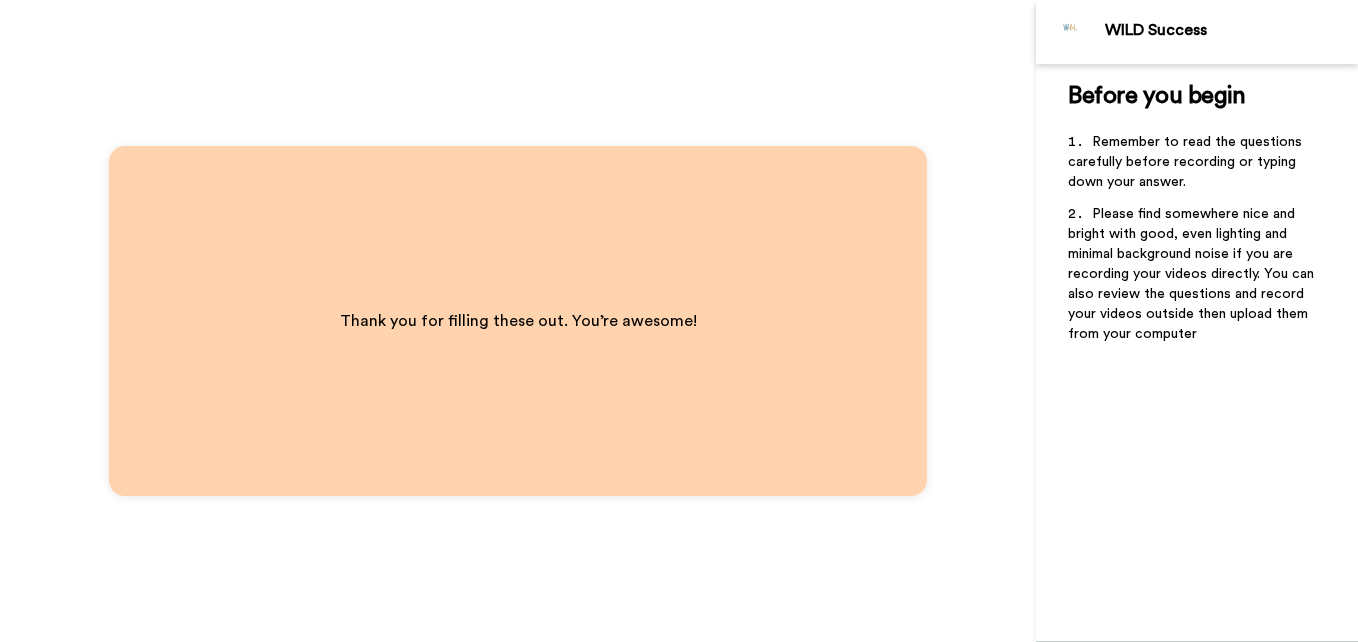 click at bounding box center [1071, 32] 